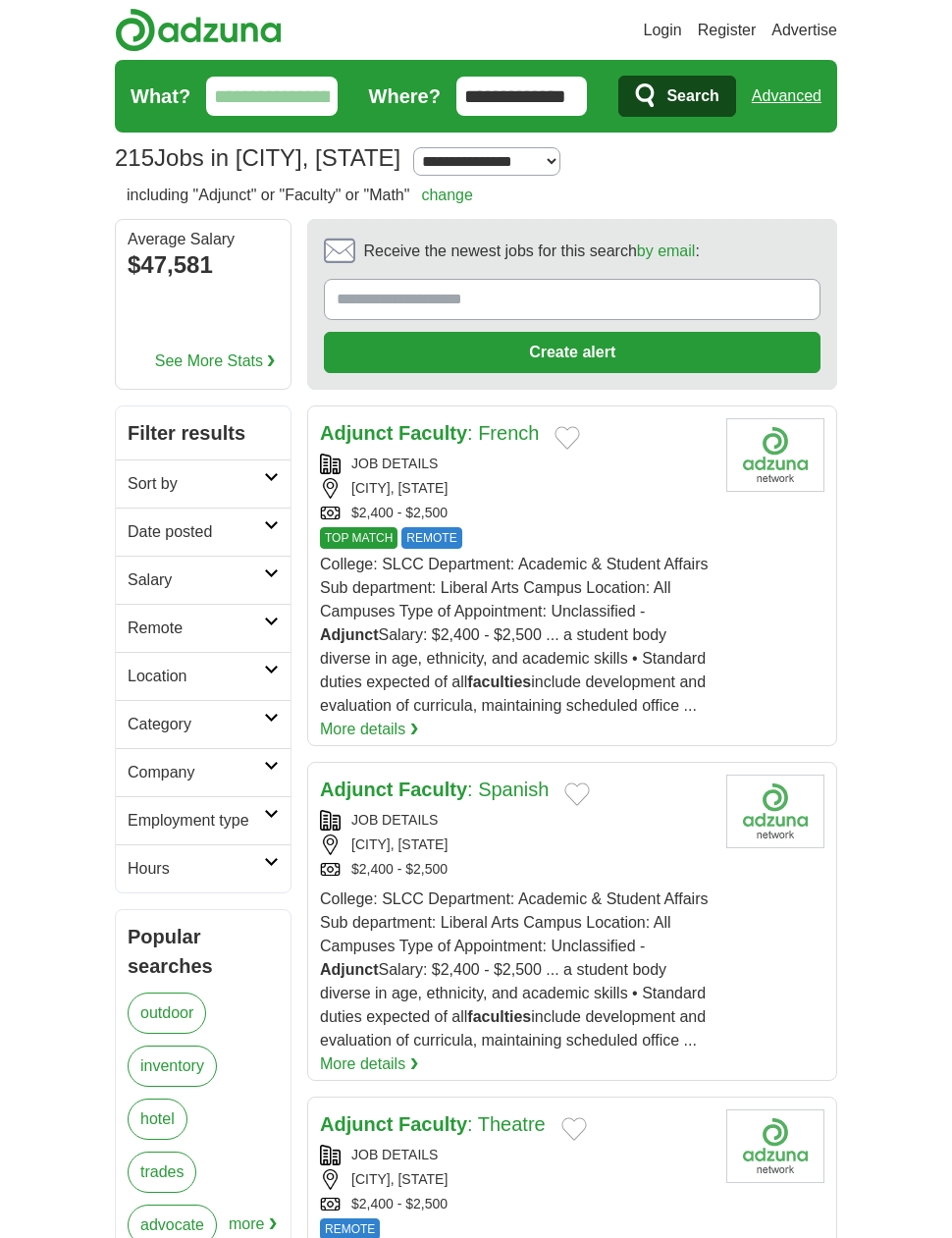 scroll, scrollTop: 0, scrollLeft: 0, axis: both 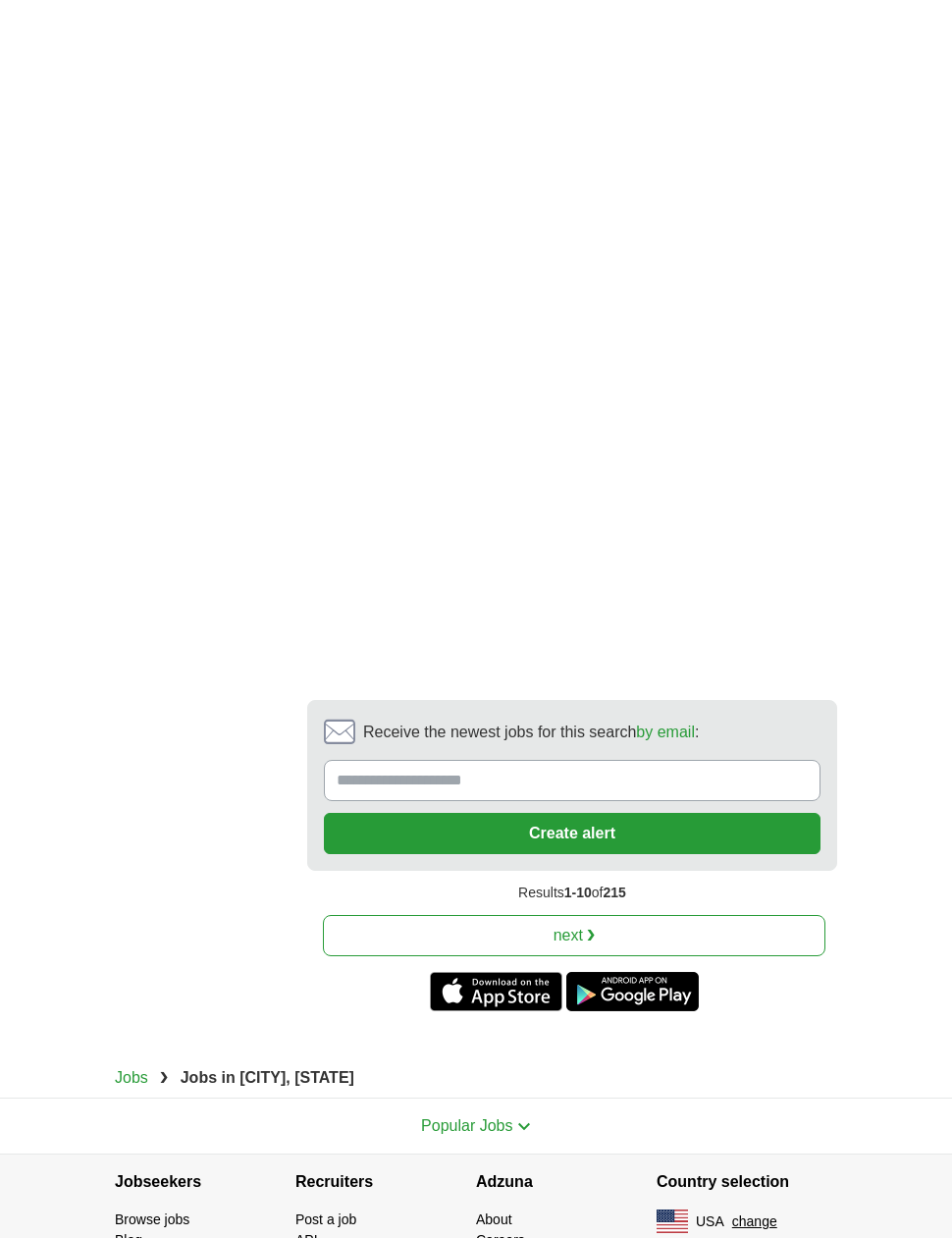 click on "next ❯" at bounding box center [574, 936] 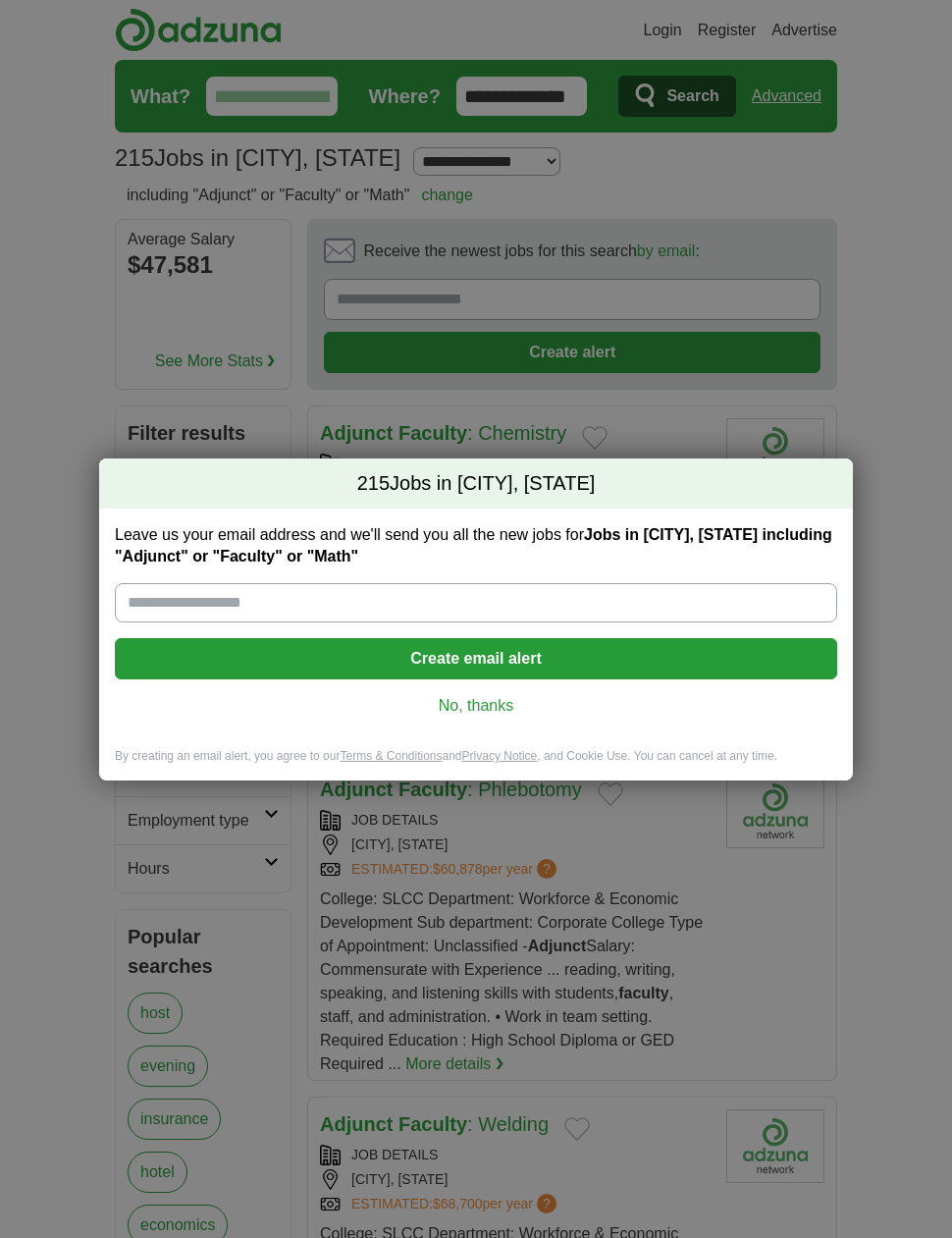 scroll, scrollTop: 0, scrollLeft: 0, axis: both 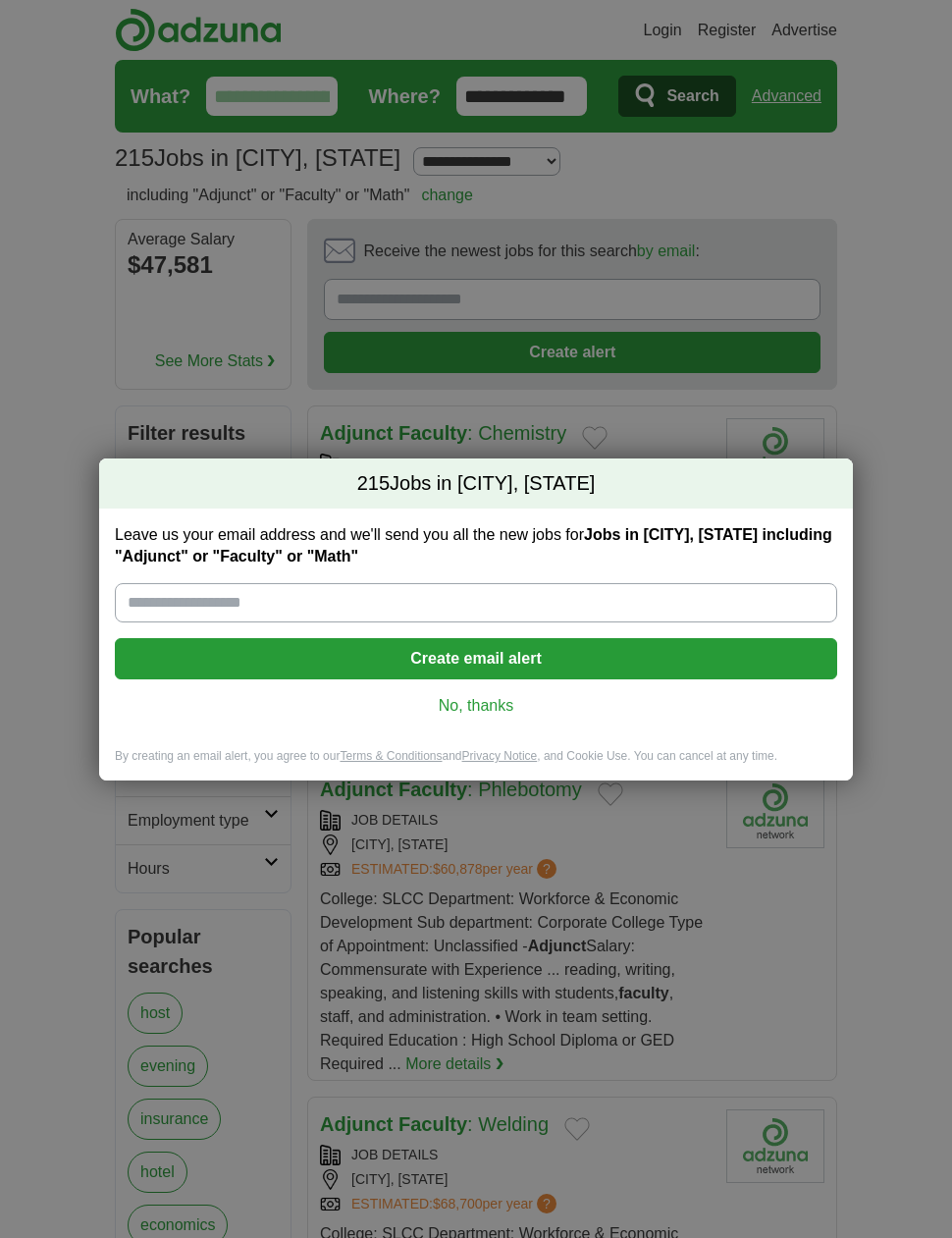 click on "No, thanks" at bounding box center (476, 706) 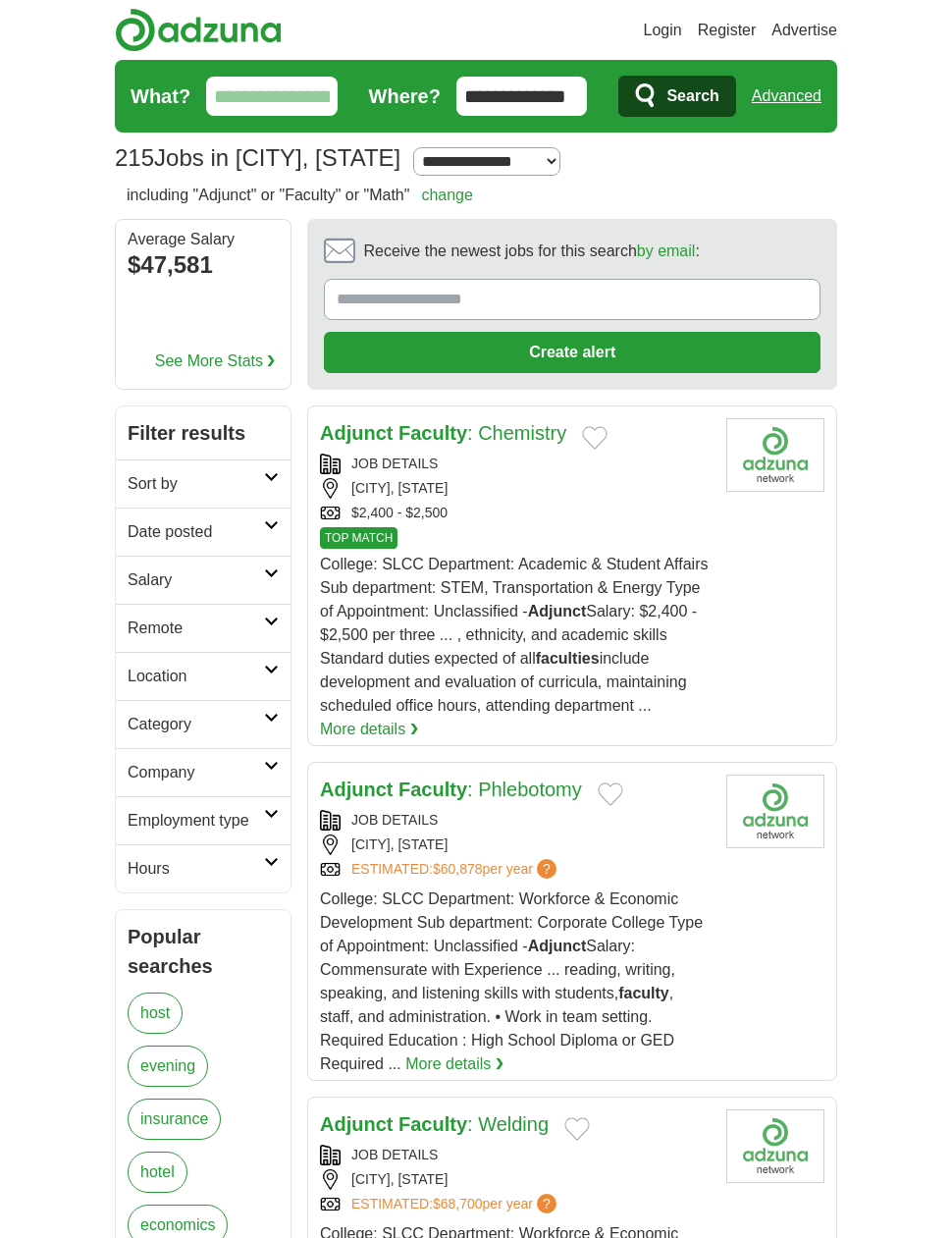 click on "College: SLCC Department: Academic & Student Affairs Sub department: STEM, Transportation & Energy Type of Appointment: Unclassified -  Adjunct  Salary: $2,400 - $2,500 per three ... , ethnicity, and academic skills Standard duties expected of all  faculties  include development and evaluation of curricula, maintaining scheduled office hours, attending department ..." at bounding box center [513, 634] 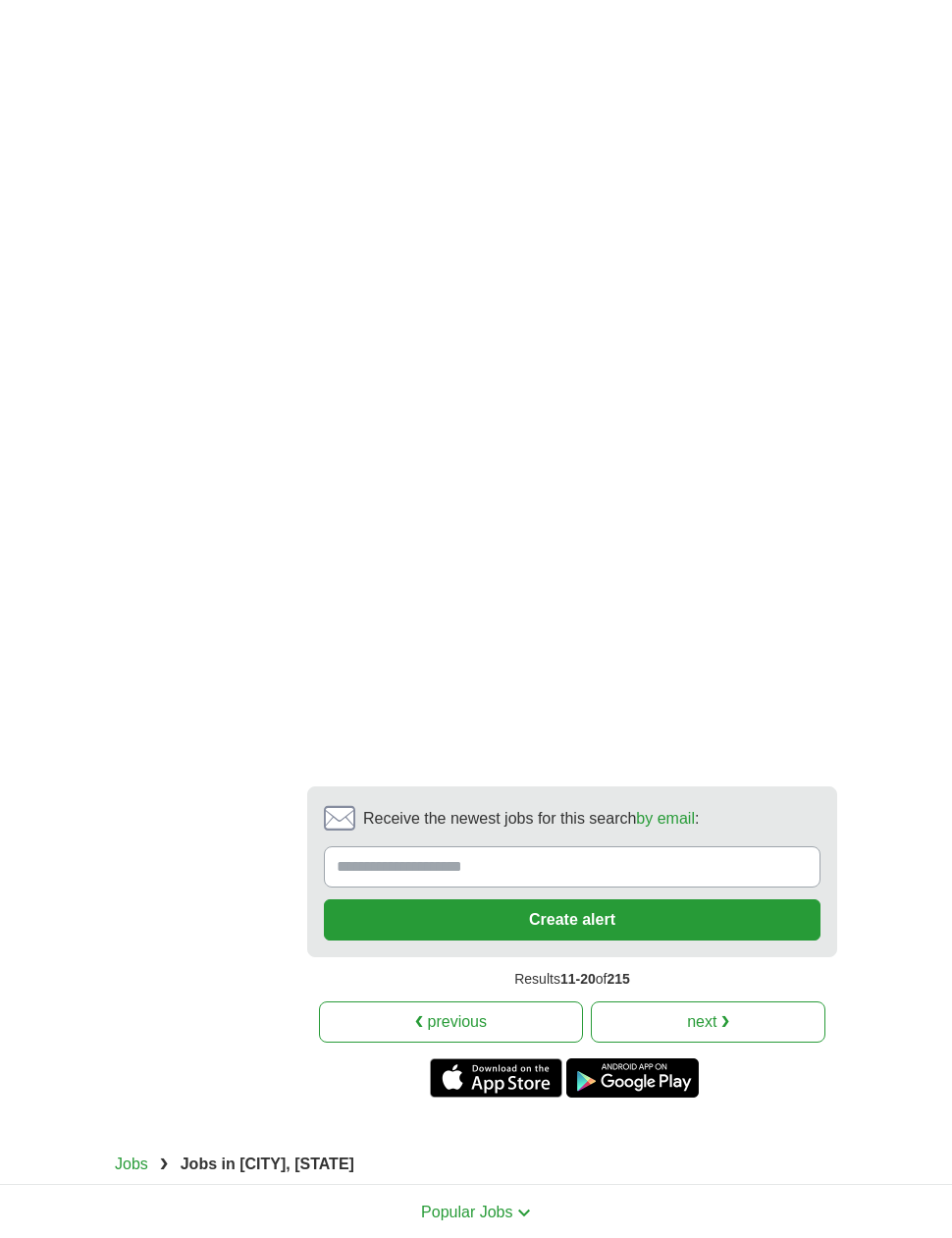 scroll, scrollTop: 4118, scrollLeft: 0, axis: vertical 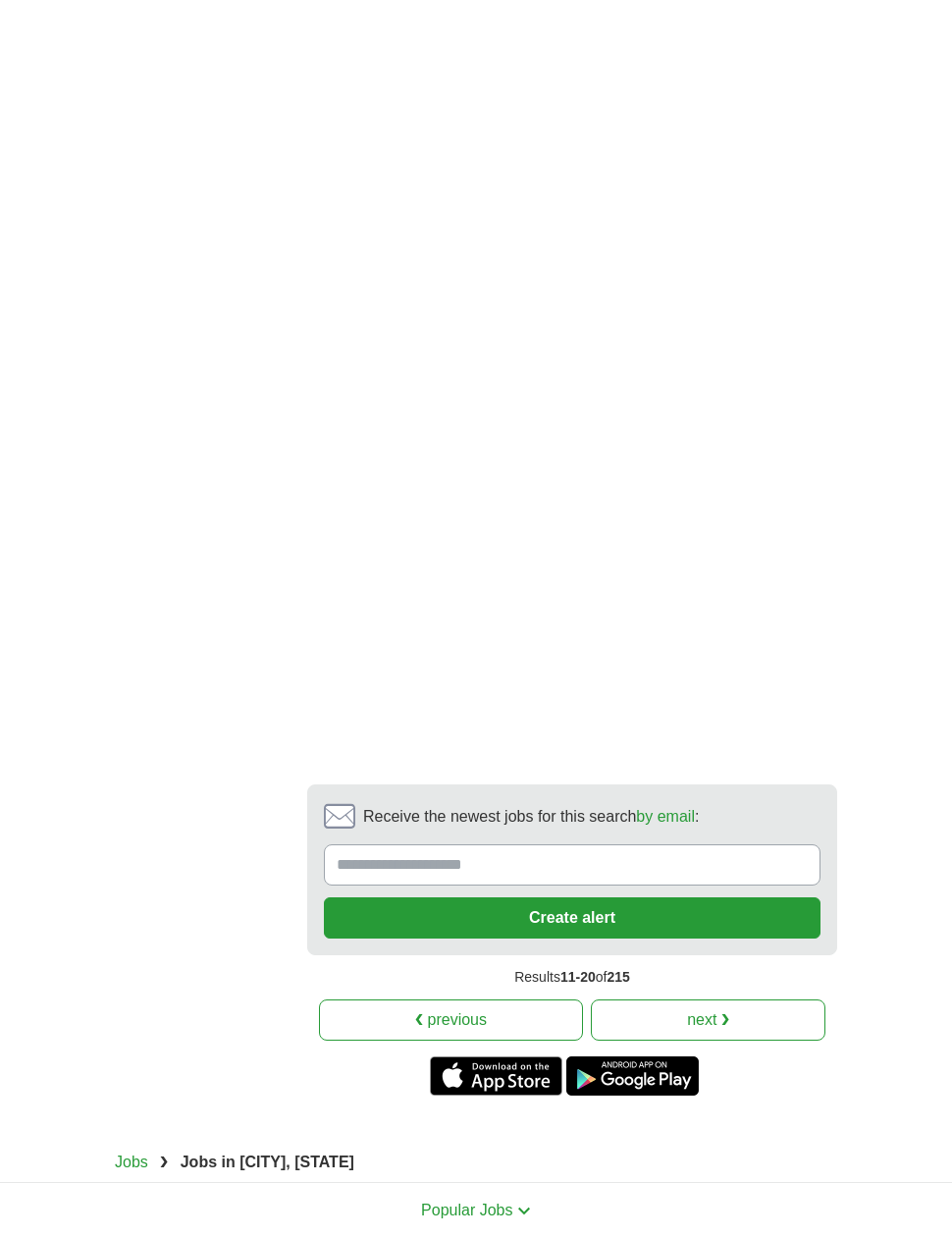 click on "next ❯" at bounding box center (708, 1020) 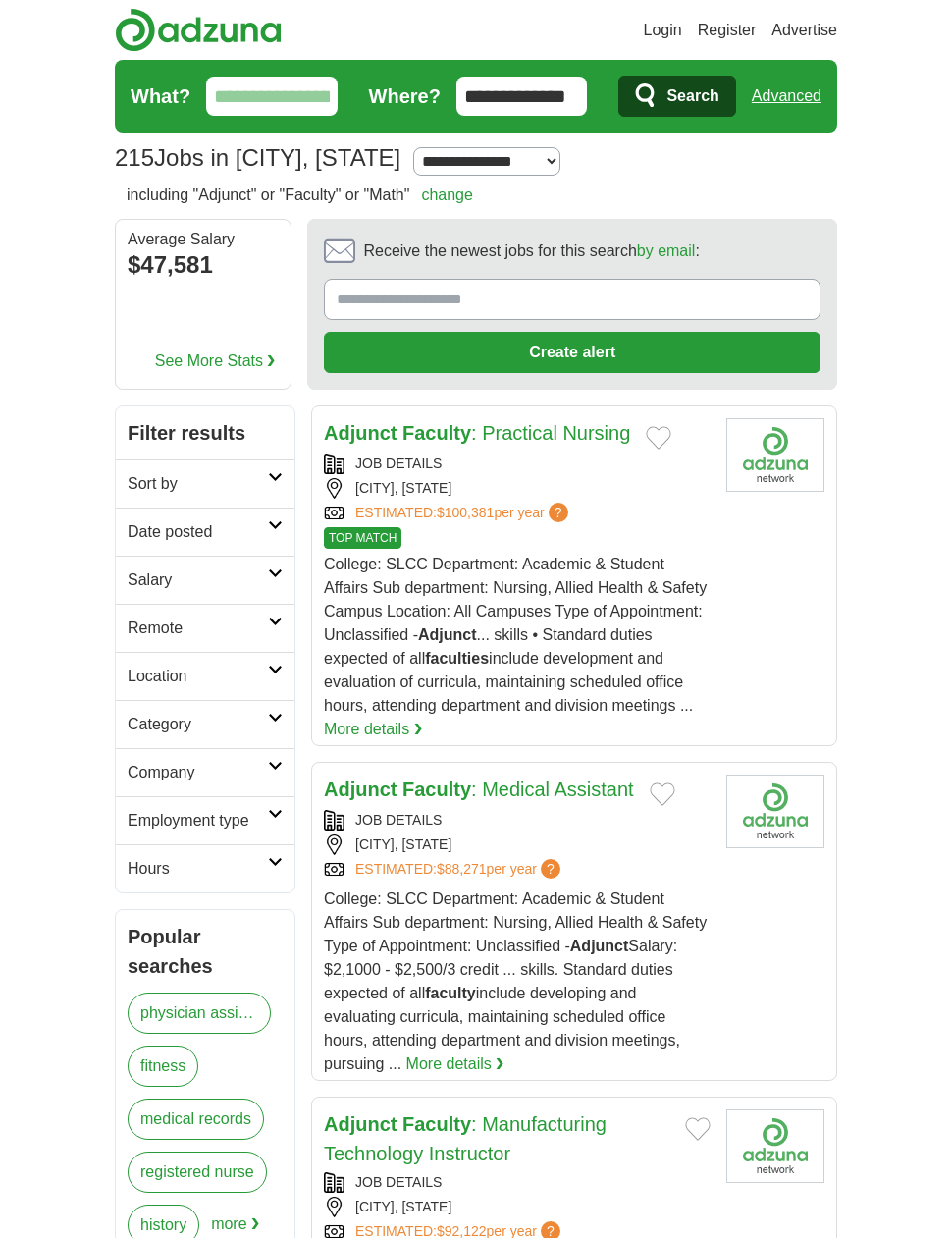 scroll, scrollTop: 0, scrollLeft: 0, axis: both 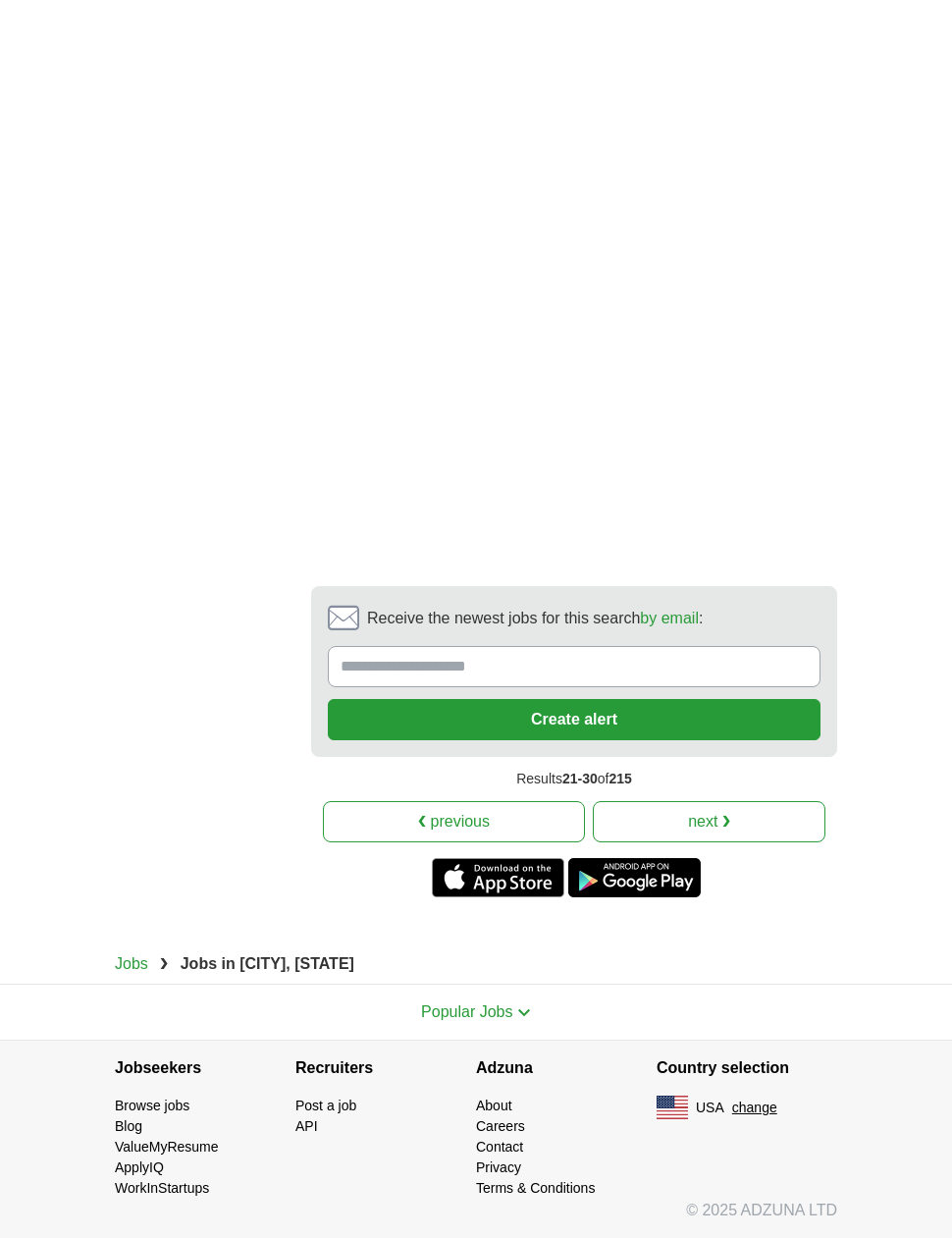 click on "next ❯" at bounding box center (709, 822) 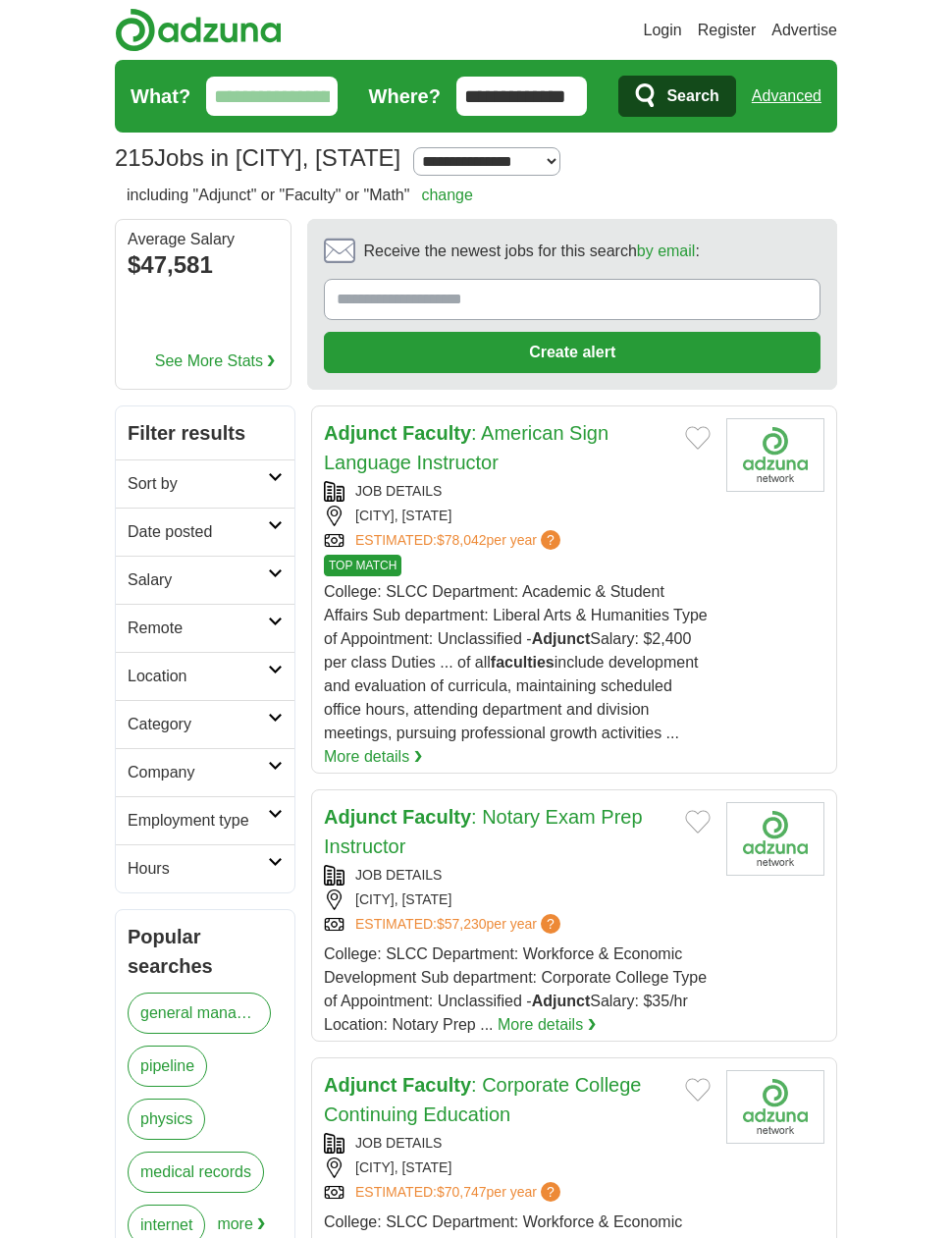 scroll, scrollTop: 0, scrollLeft: 0, axis: both 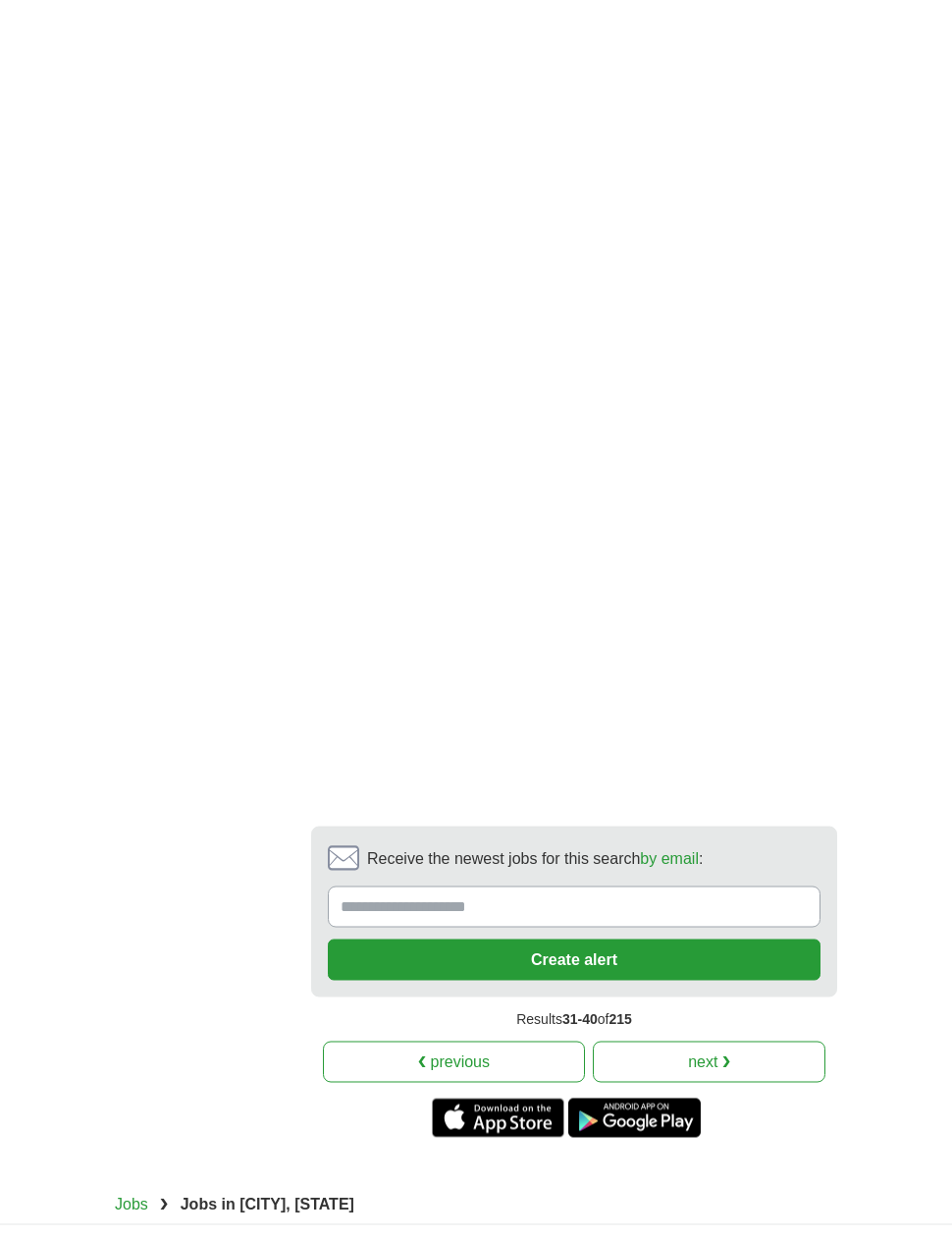 click on "next ❯" at bounding box center (709, 1062) 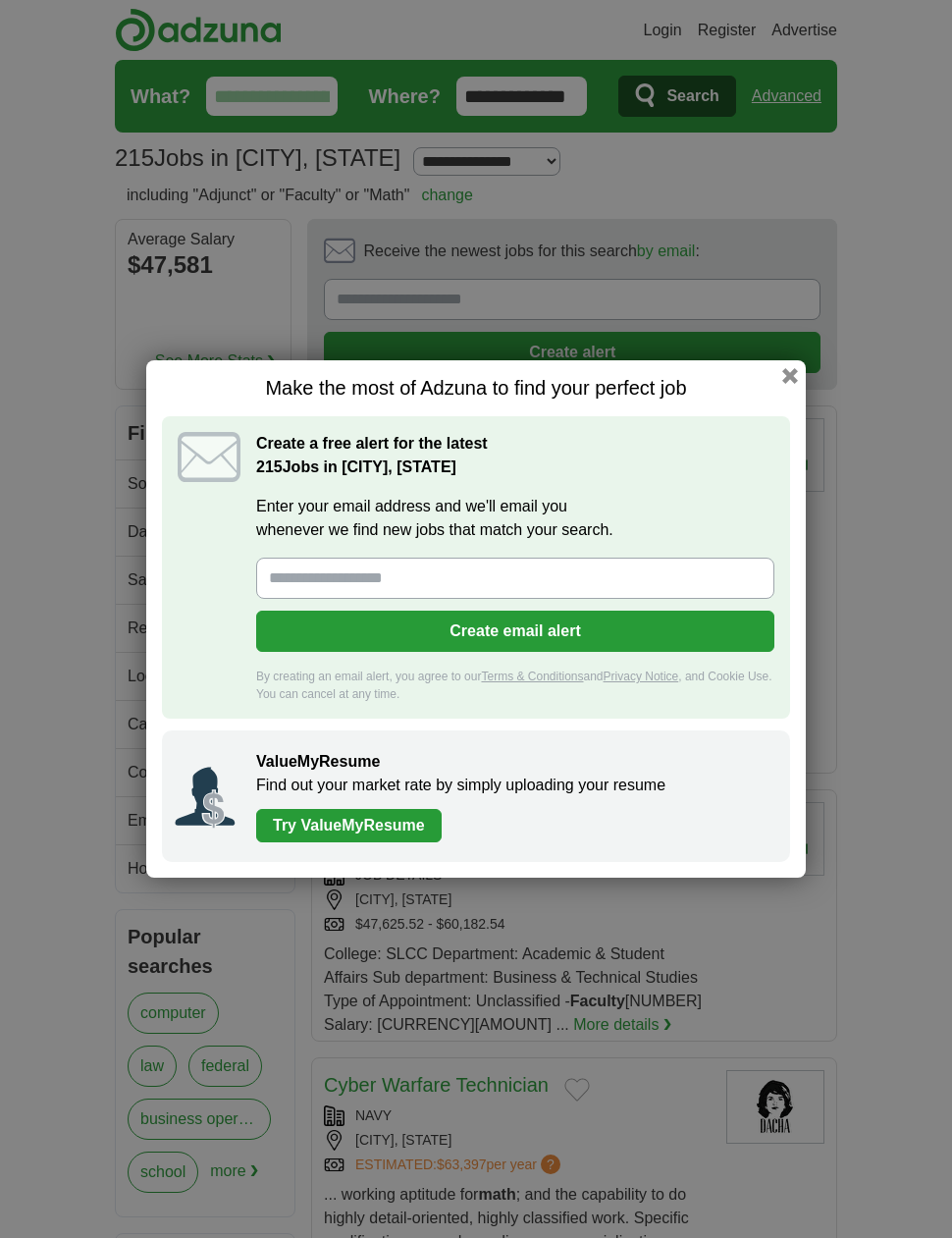 scroll, scrollTop: 0, scrollLeft: 0, axis: both 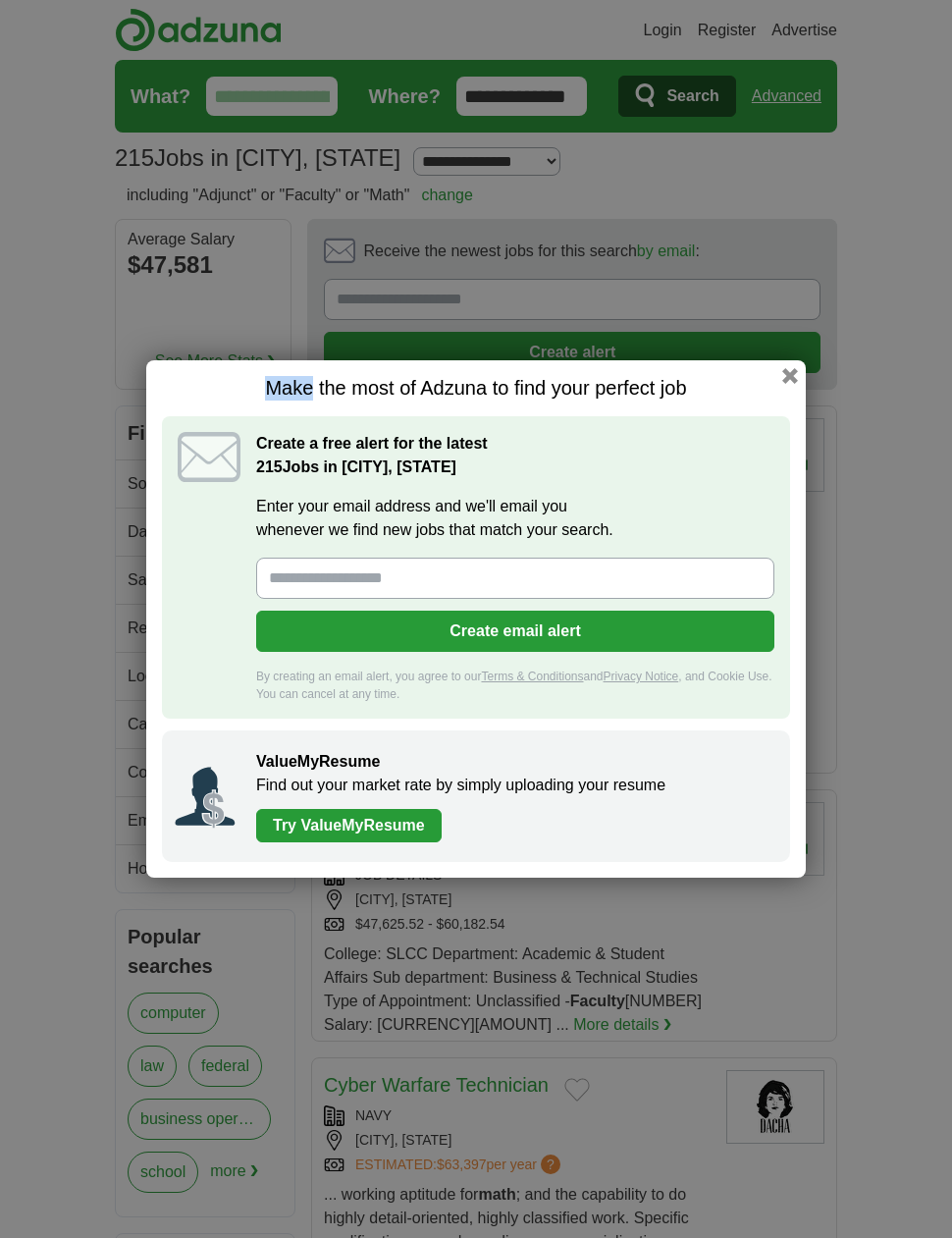 click on "Make the most of Adzuna to find your perfect job" at bounding box center (476, 388) 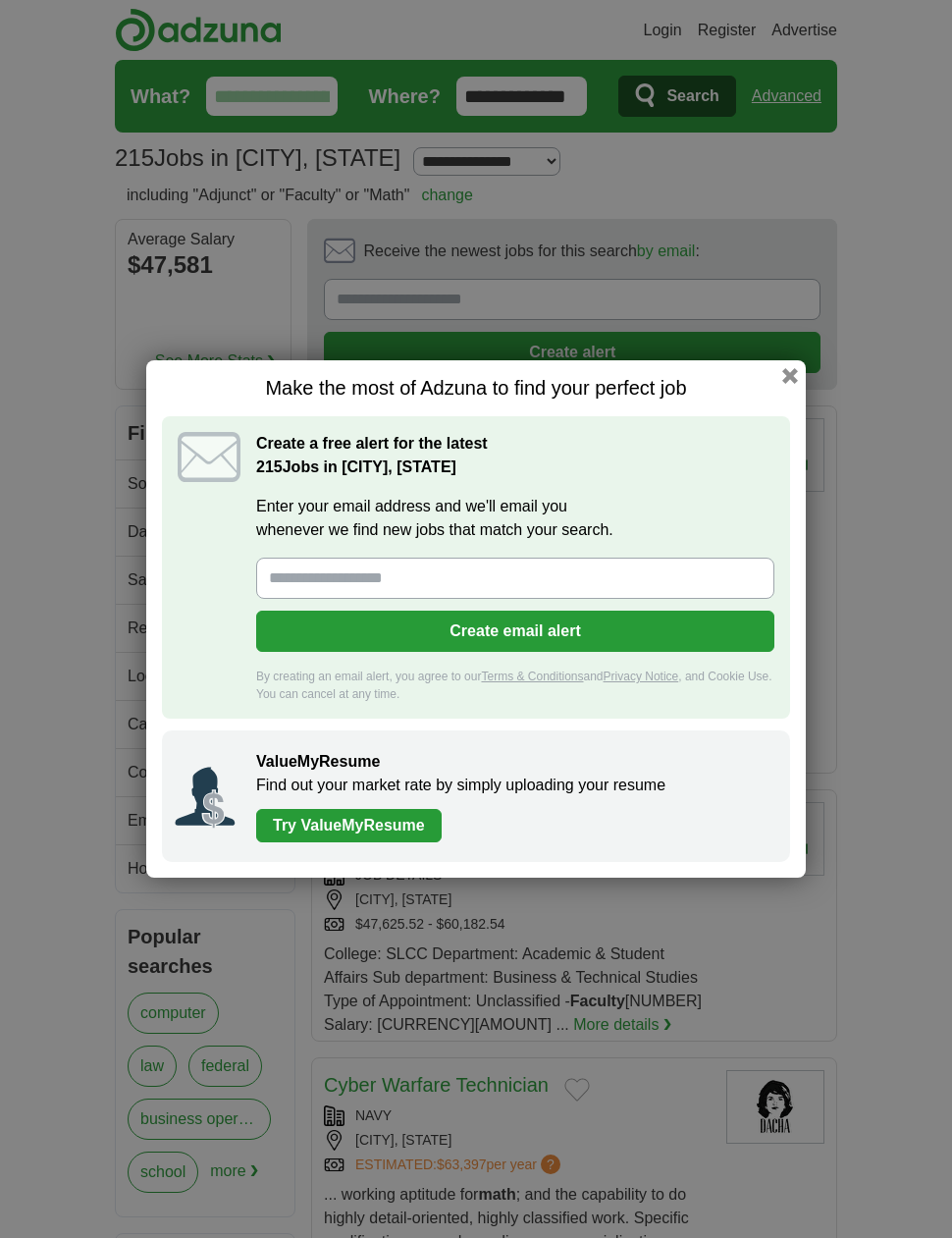 click on "Make the most of Adzuna to find your perfect job" at bounding box center [476, 388] 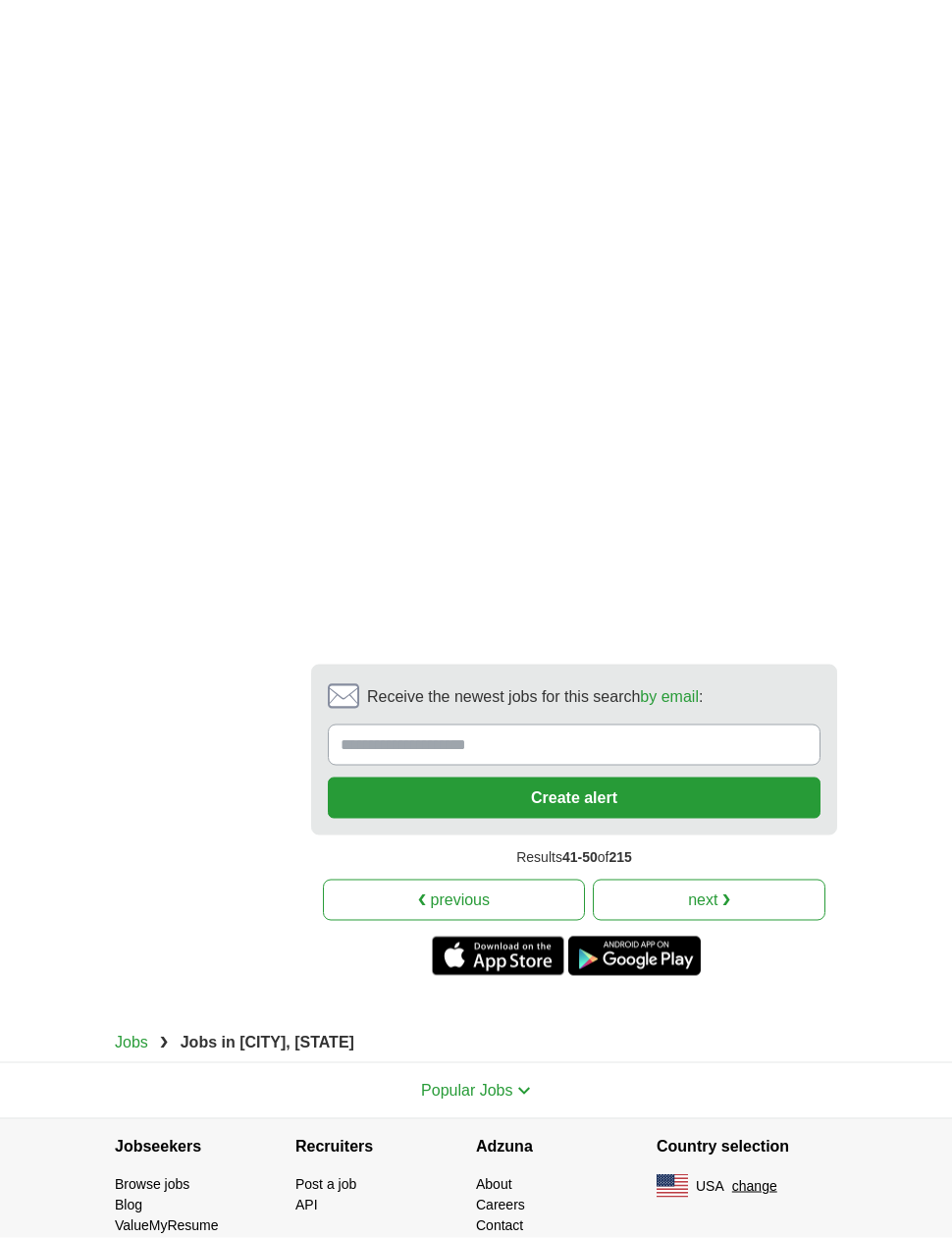 scroll, scrollTop: 3667, scrollLeft: 0, axis: vertical 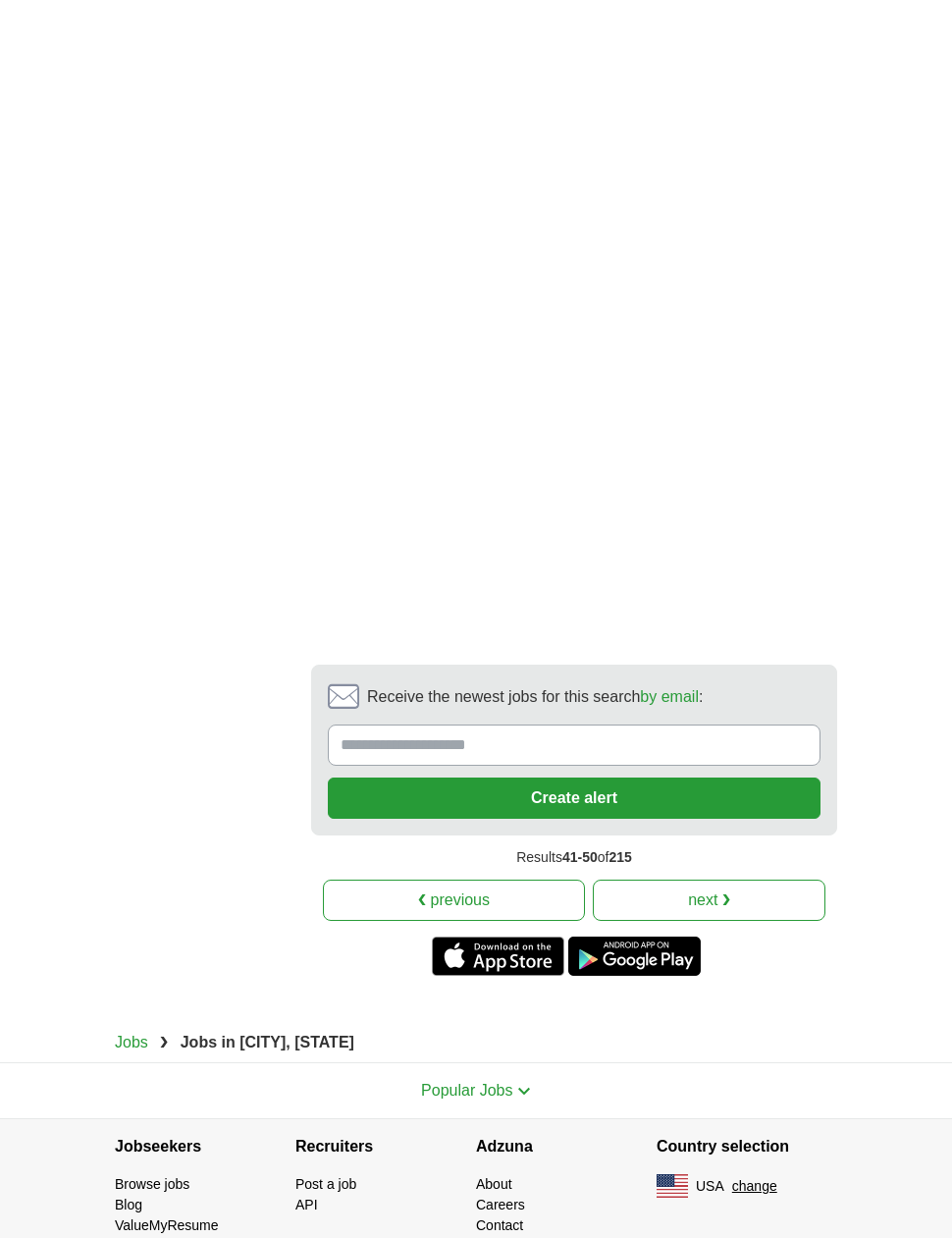 click on "next ❯" at bounding box center [709, 900] 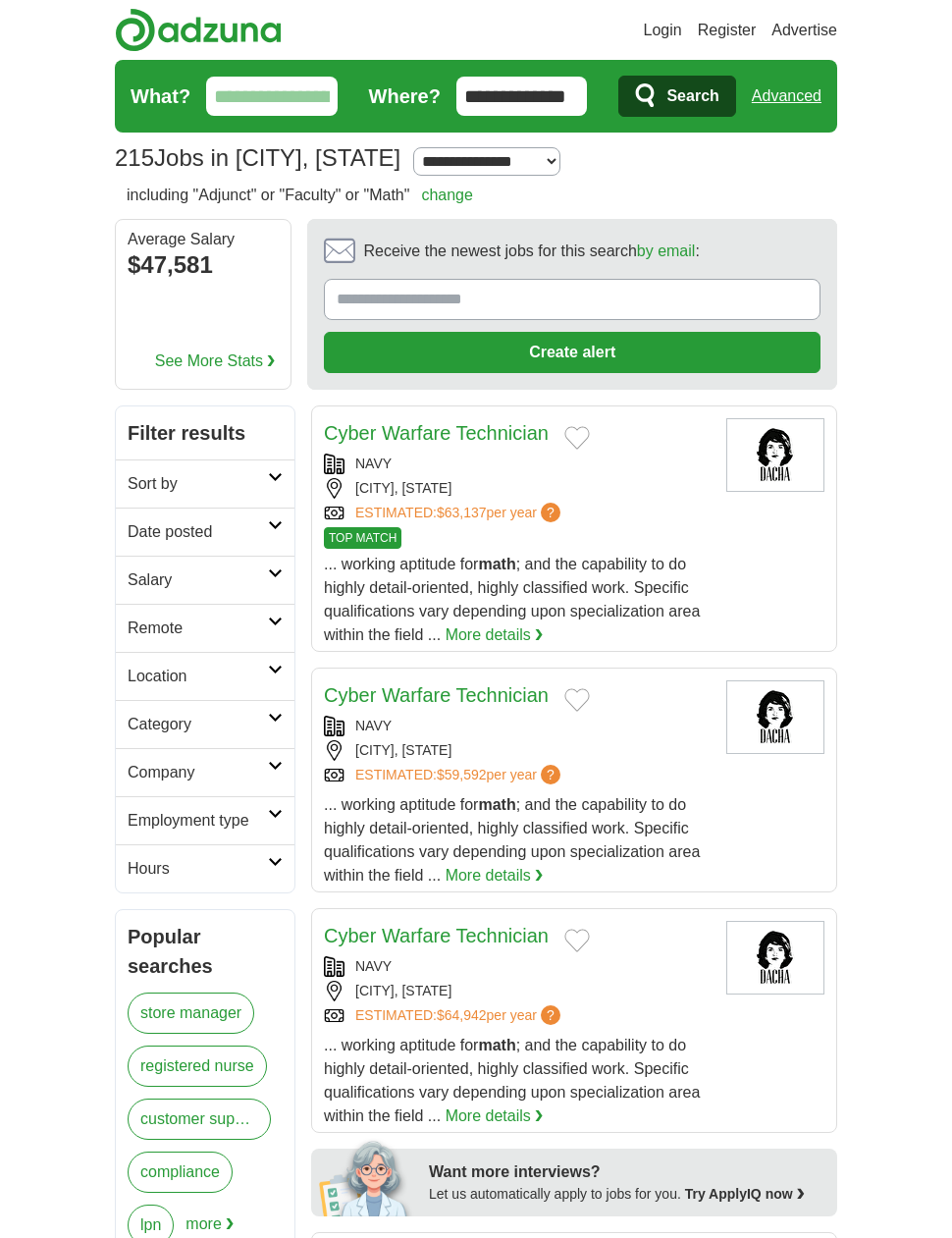 scroll, scrollTop: 0, scrollLeft: 0, axis: both 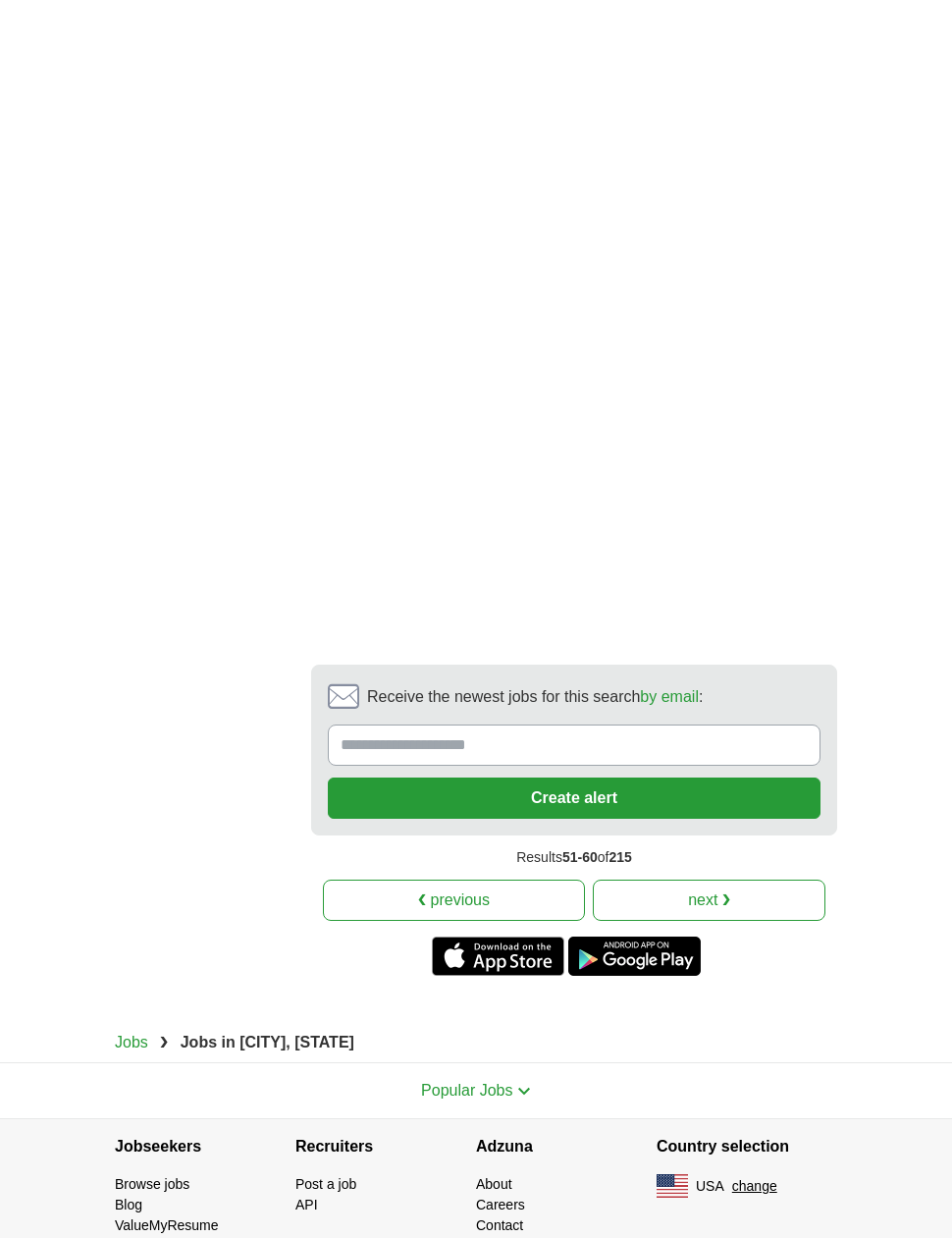 click on "next ❯" at bounding box center (709, 900) 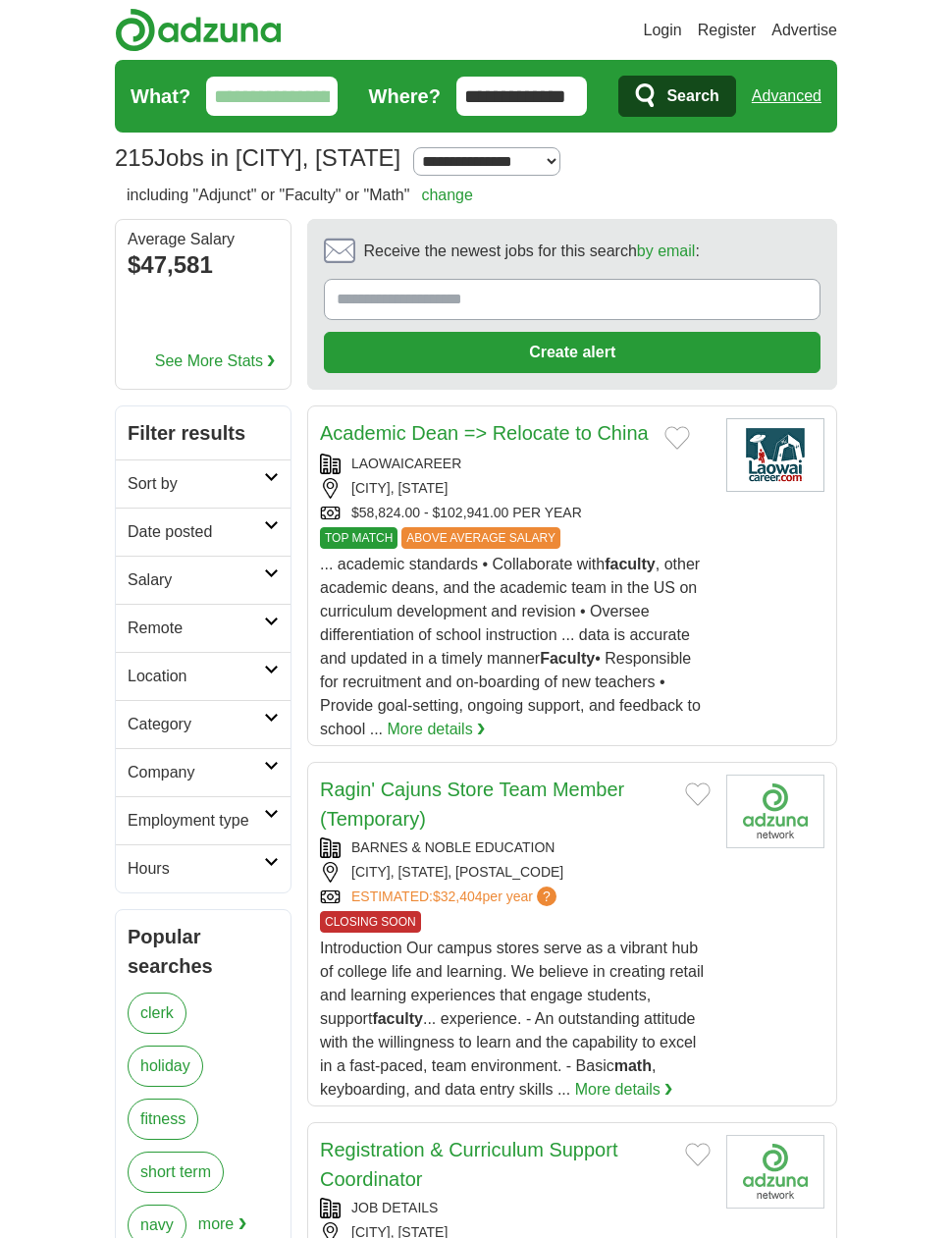 scroll, scrollTop: 0, scrollLeft: 0, axis: both 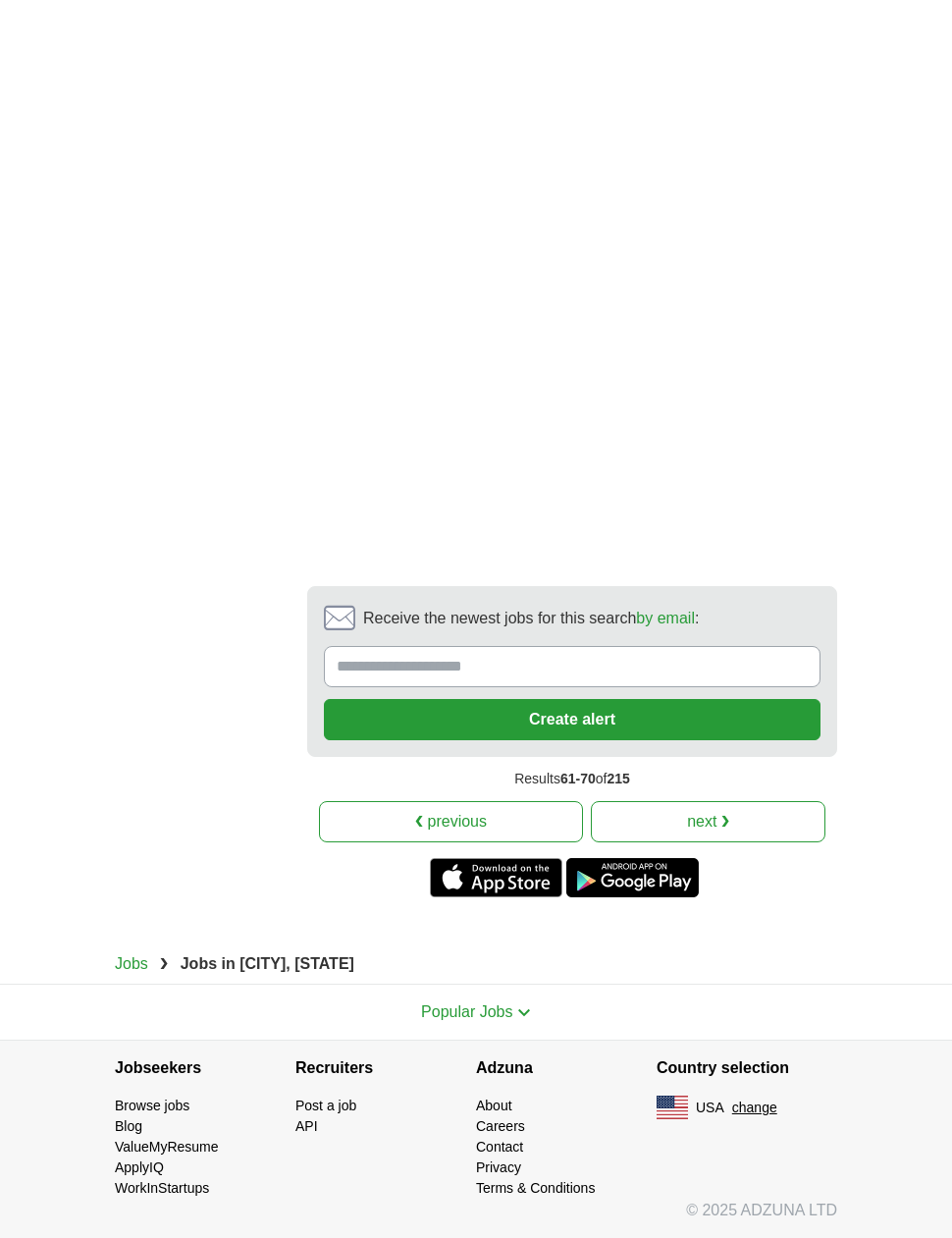 click on "next ❯" at bounding box center (708, 822) 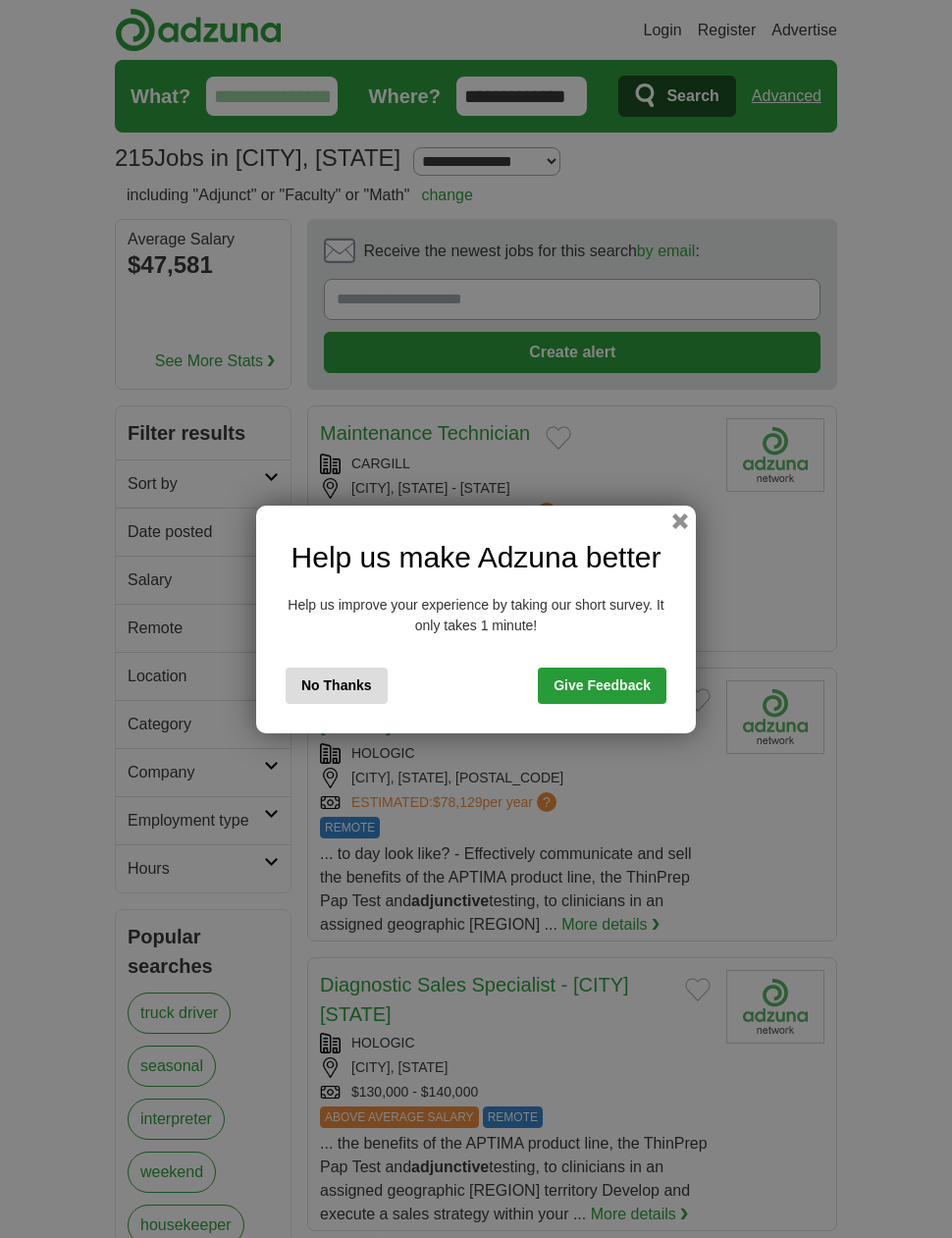 scroll, scrollTop: 0, scrollLeft: 0, axis: both 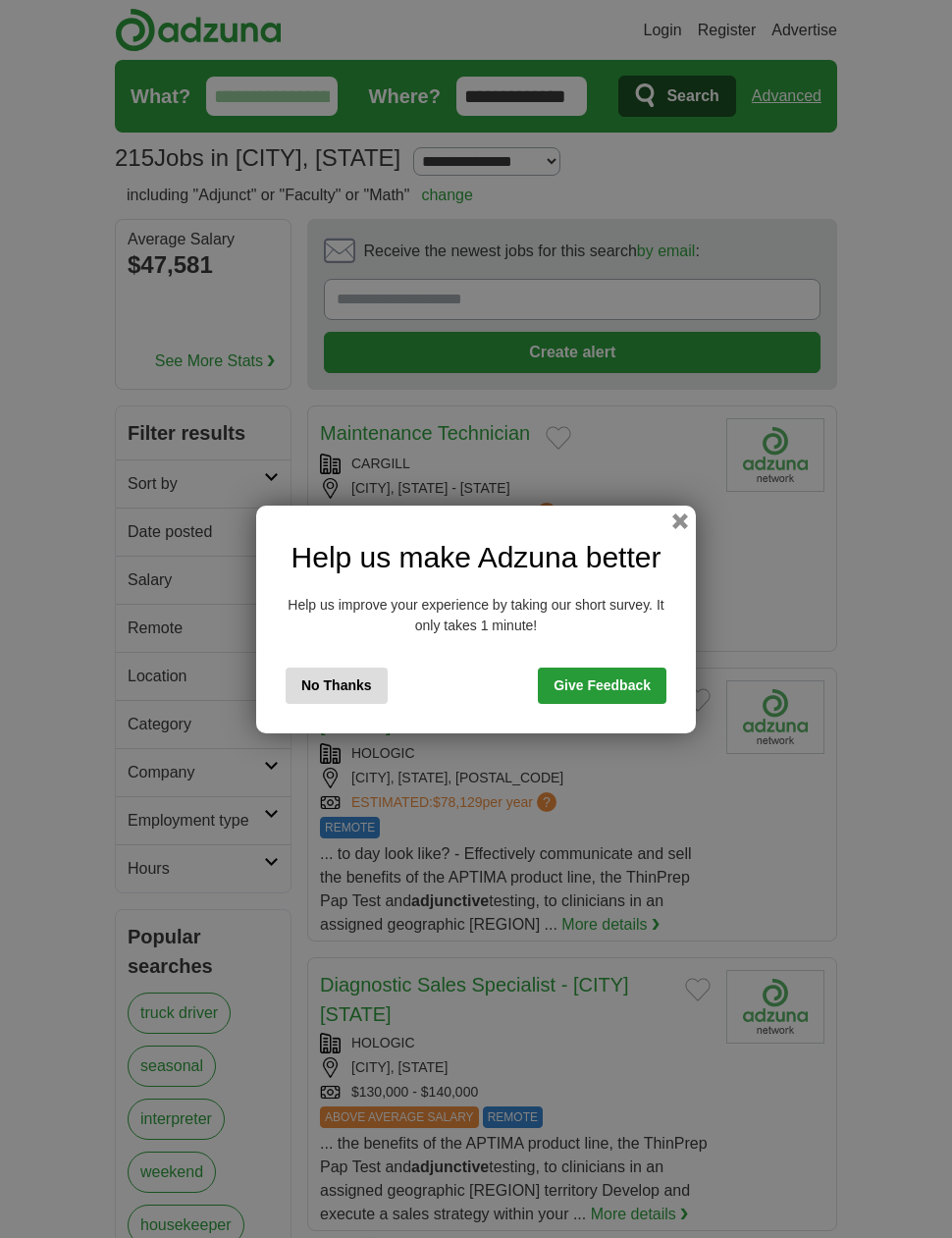 click on "No Thanks" at bounding box center [337, 685] 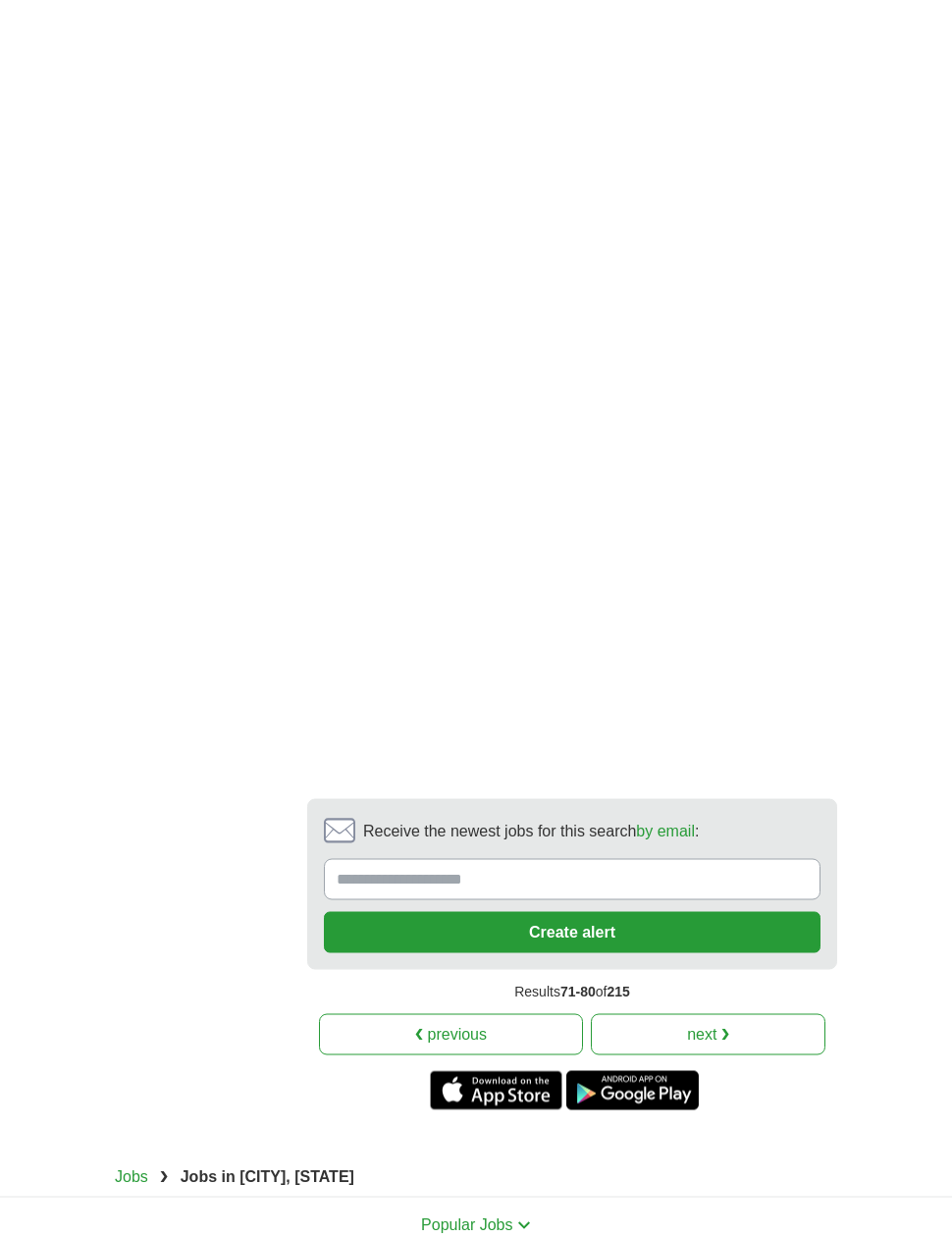 scroll, scrollTop: 3559, scrollLeft: 0, axis: vertical 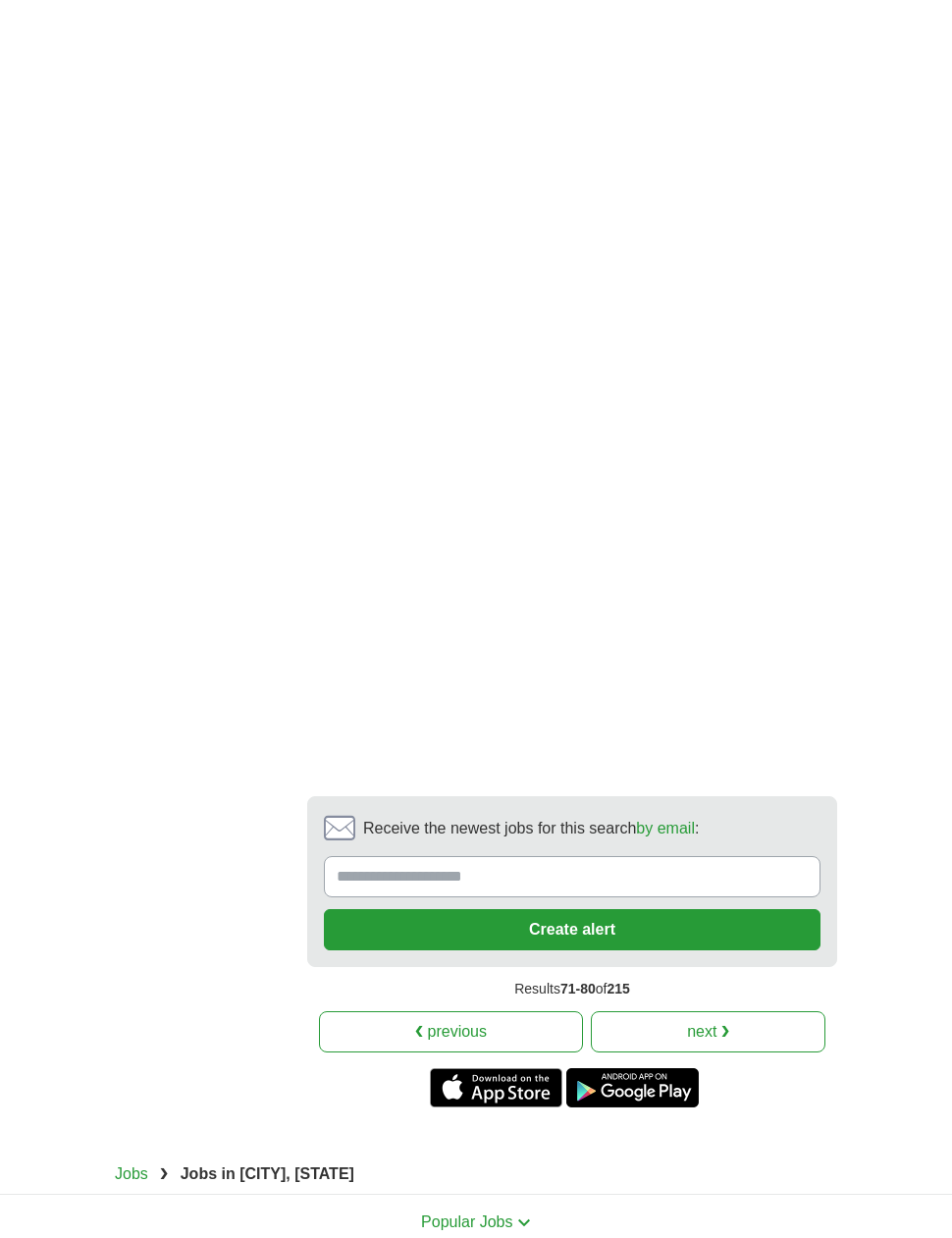 click on "next ❯" at bounding box center (708, 1032) 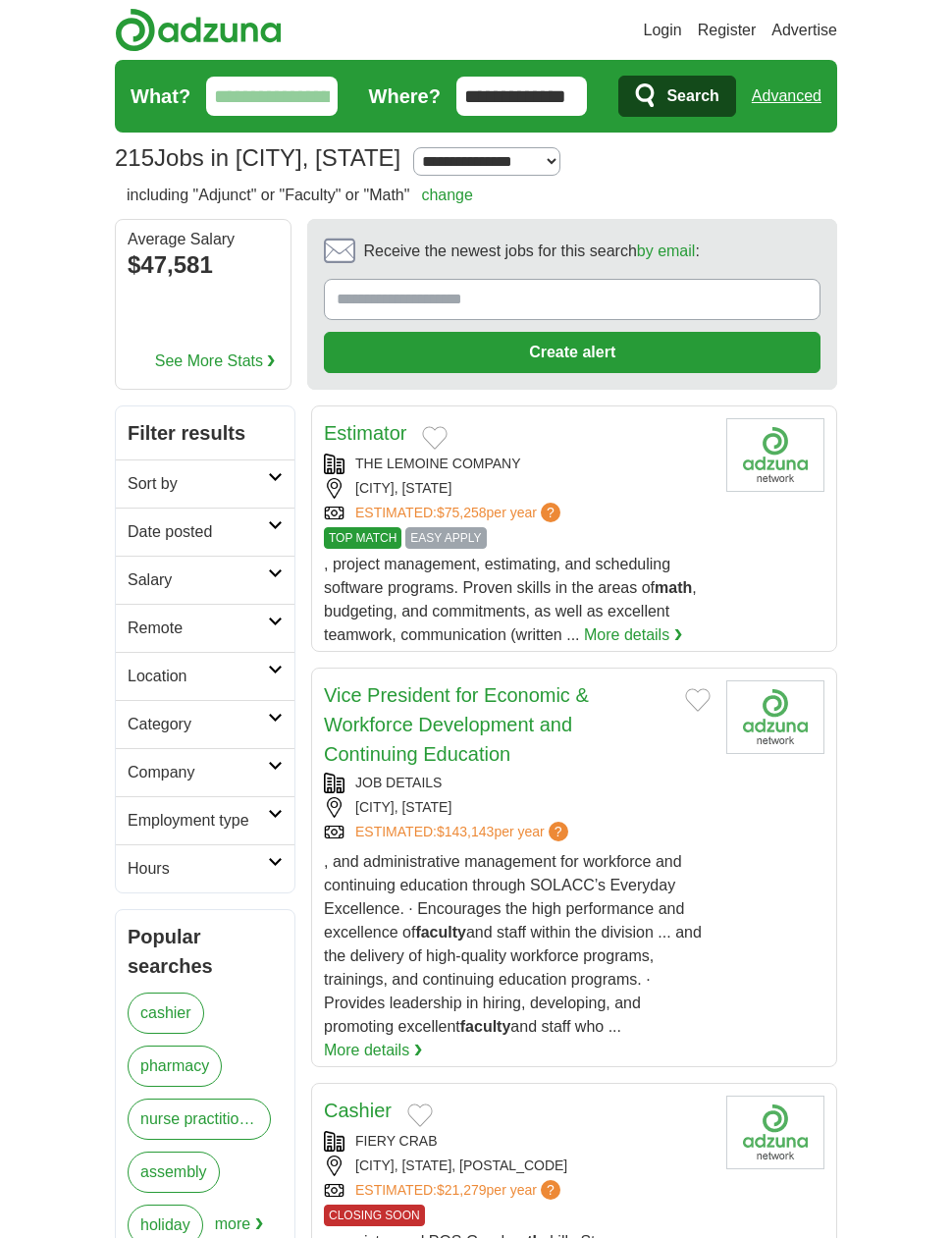 scroll, scrollTop: 0, scrollLeft: 0, axis: both 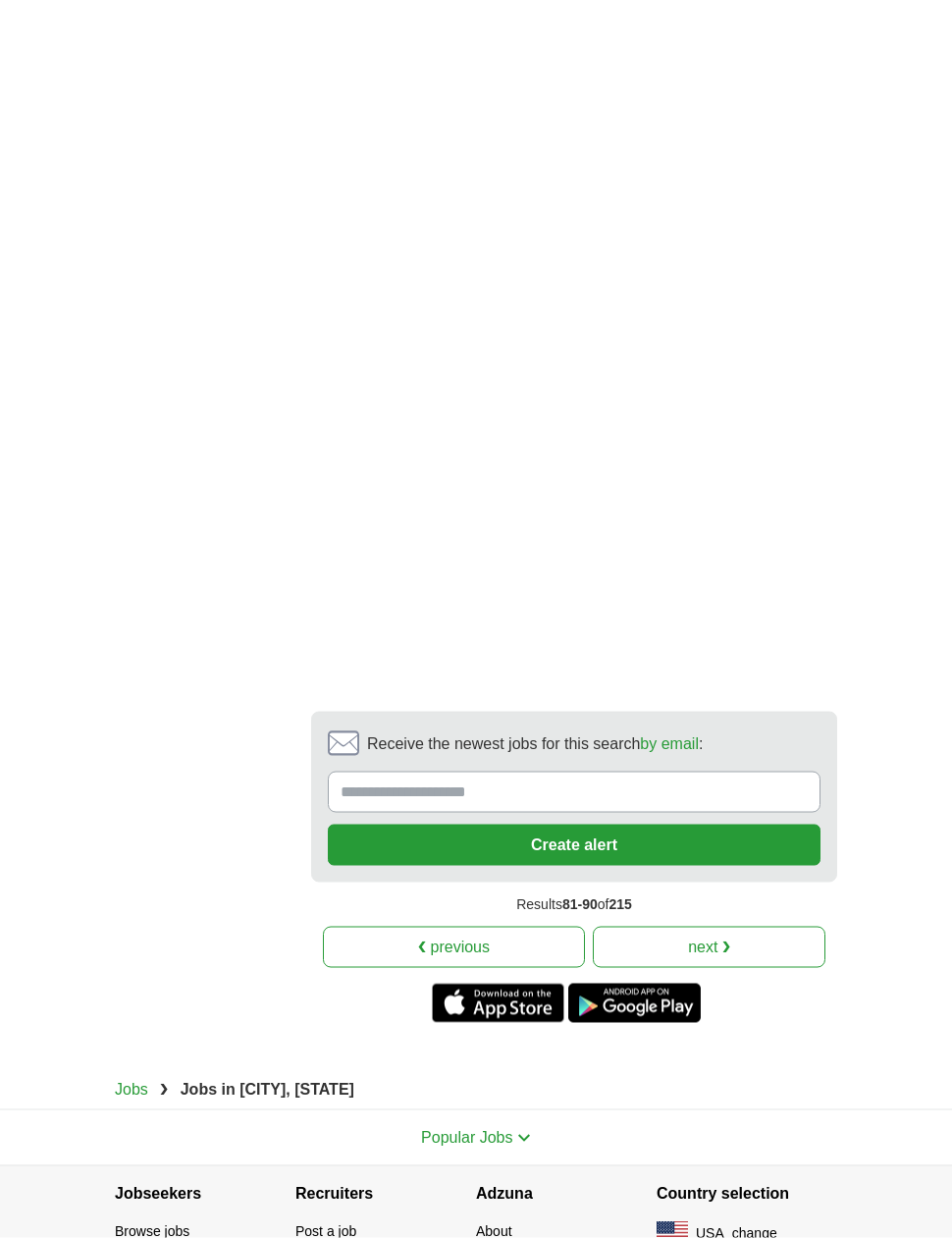 click on "next ❯" at bounding box center (709, 947) 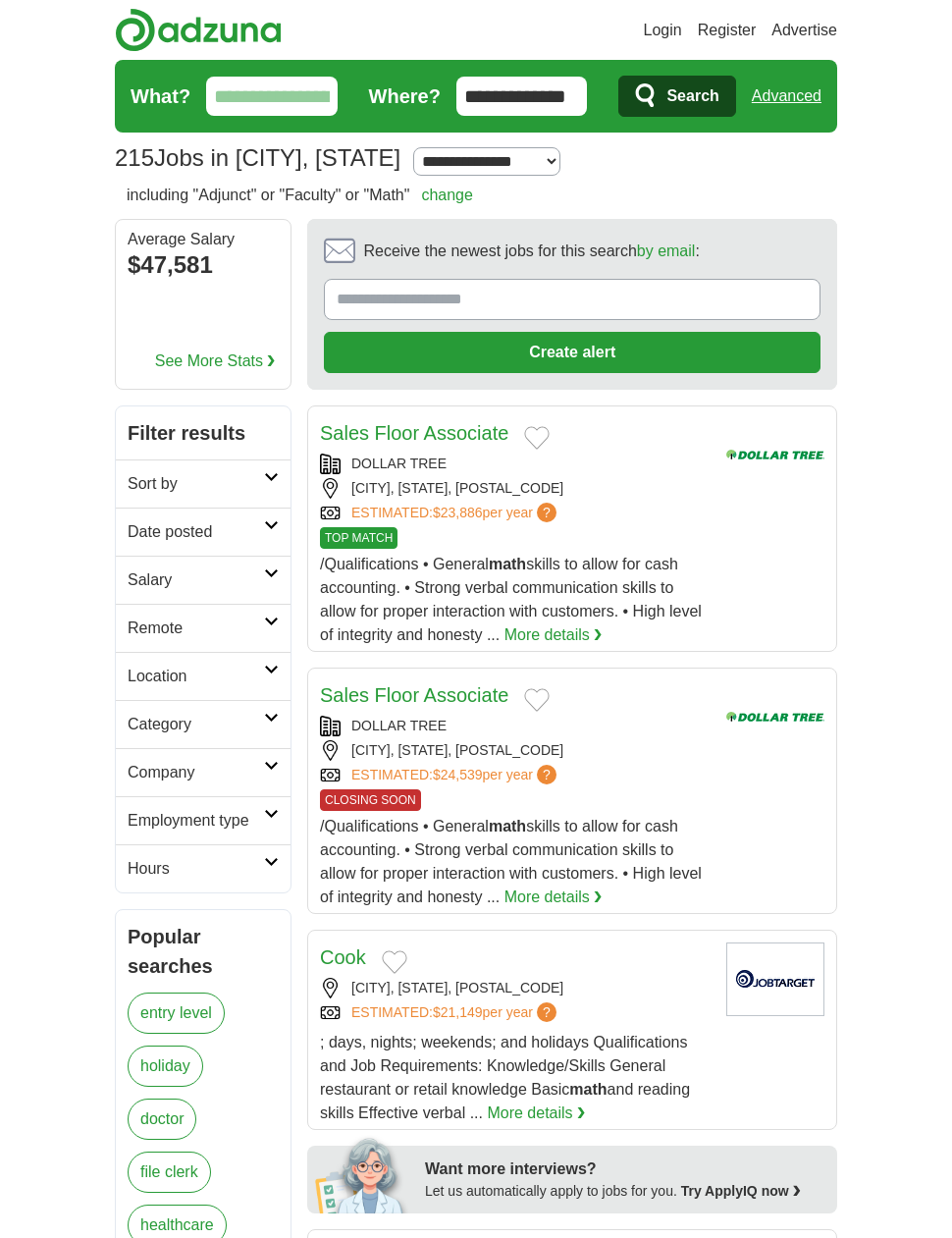 scroll, scrollTop: 0, scrollLeft: 0, axis: both 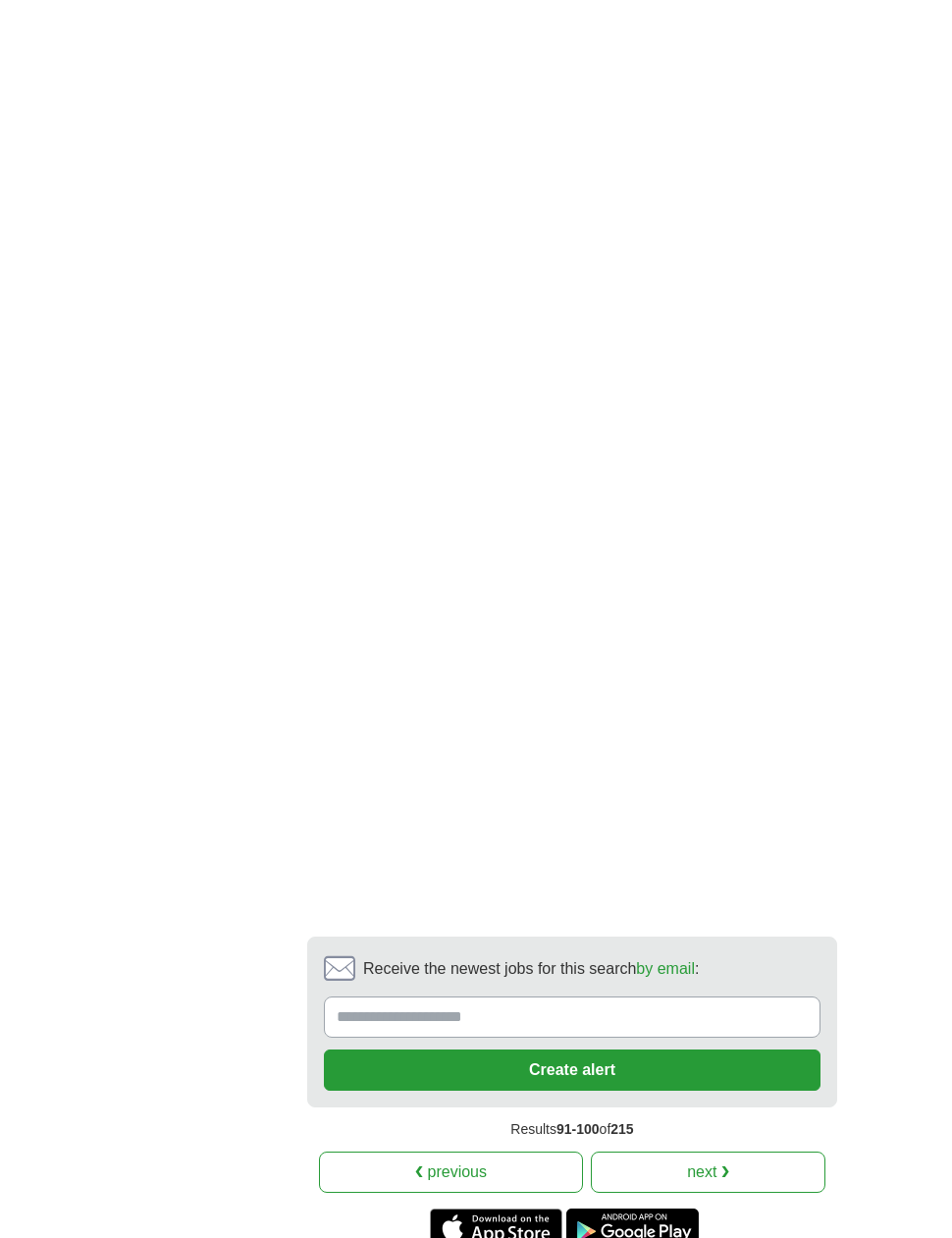 click on "next ❯" at bounding box center [708, 1172] 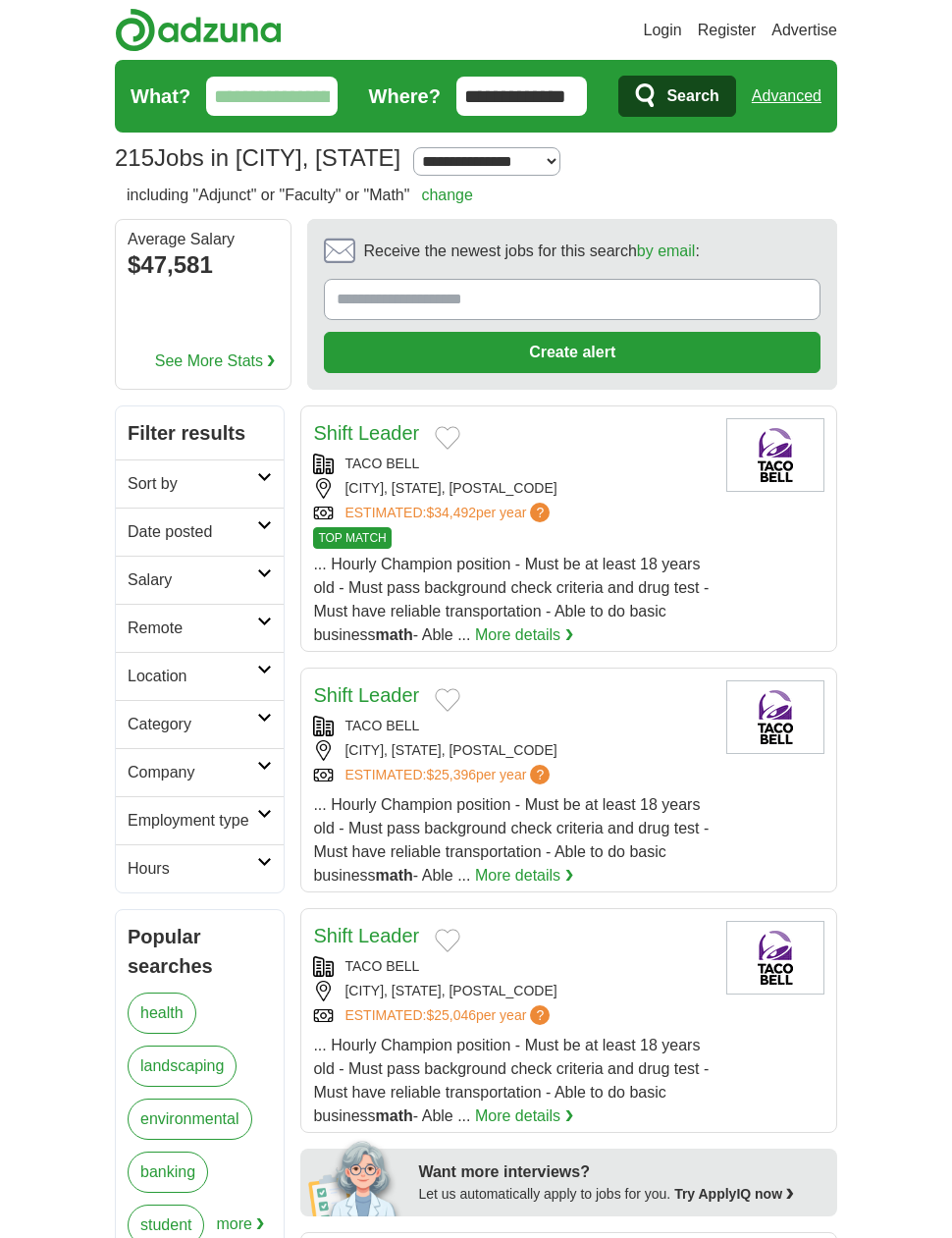 scroll, scrollTop: 0, scrollLeft: 0, axis: both 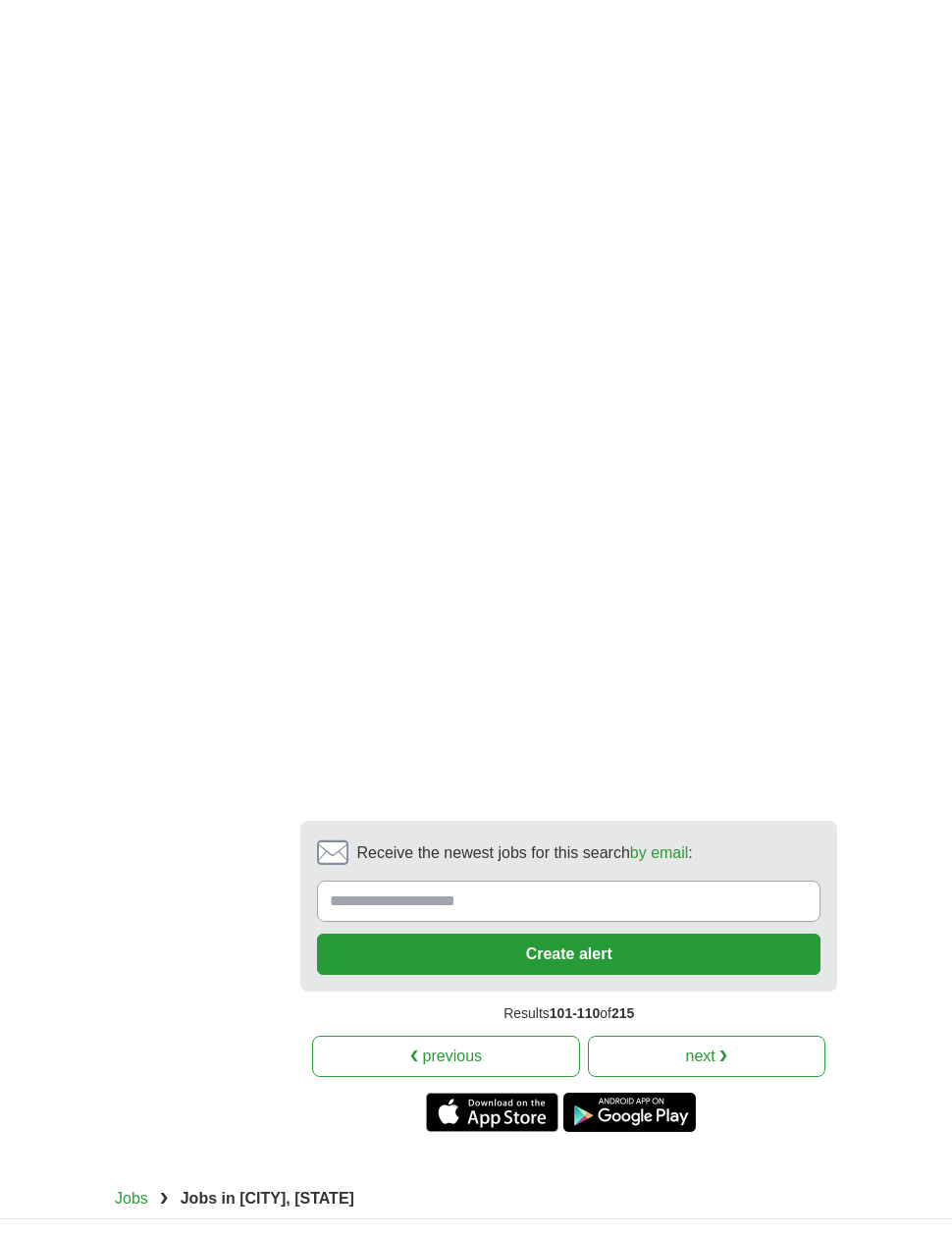 click on "next ❯" at bounding box center (707, 1056) 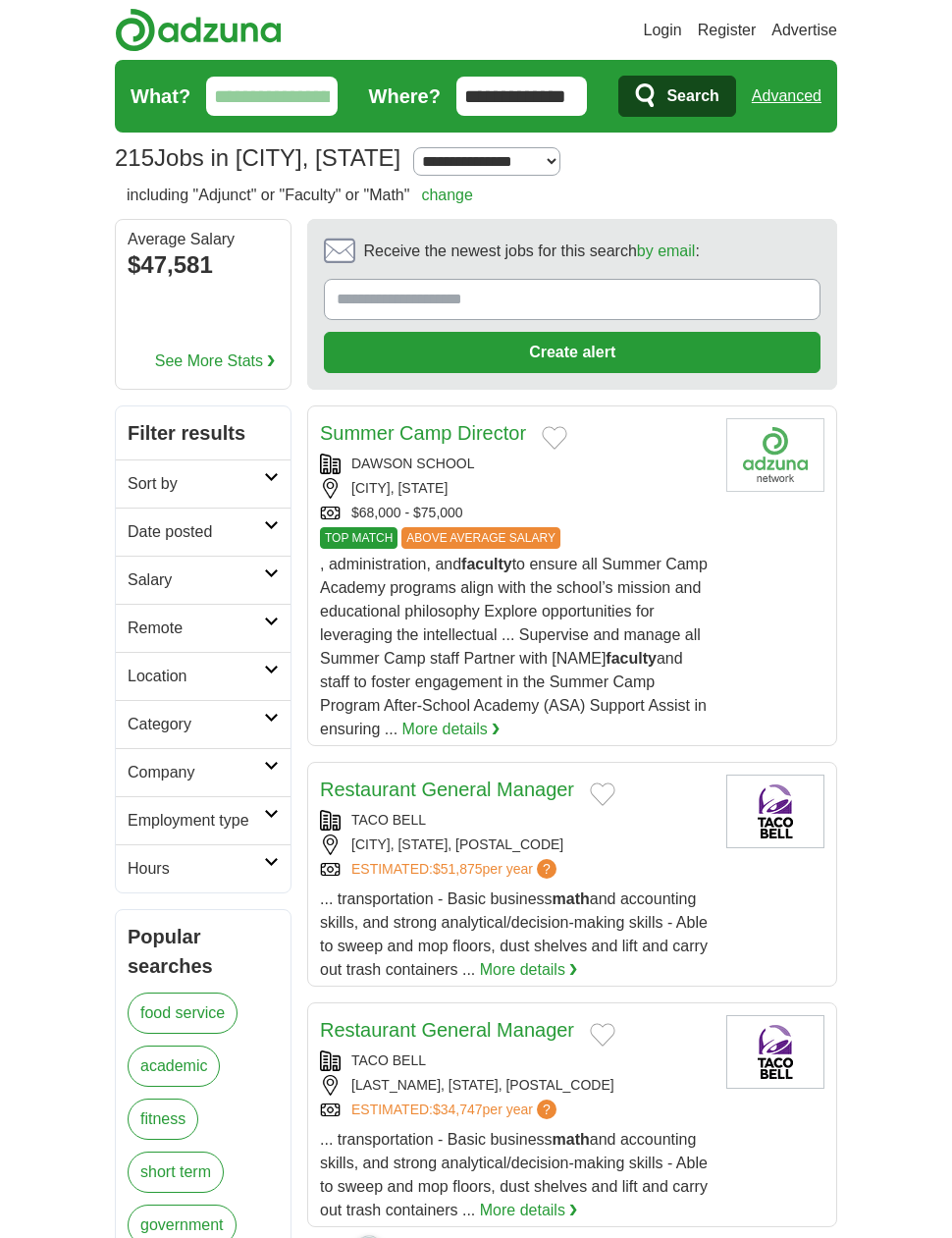 scroll, scrollTop: 0, scrollLeft: 0, axis: both 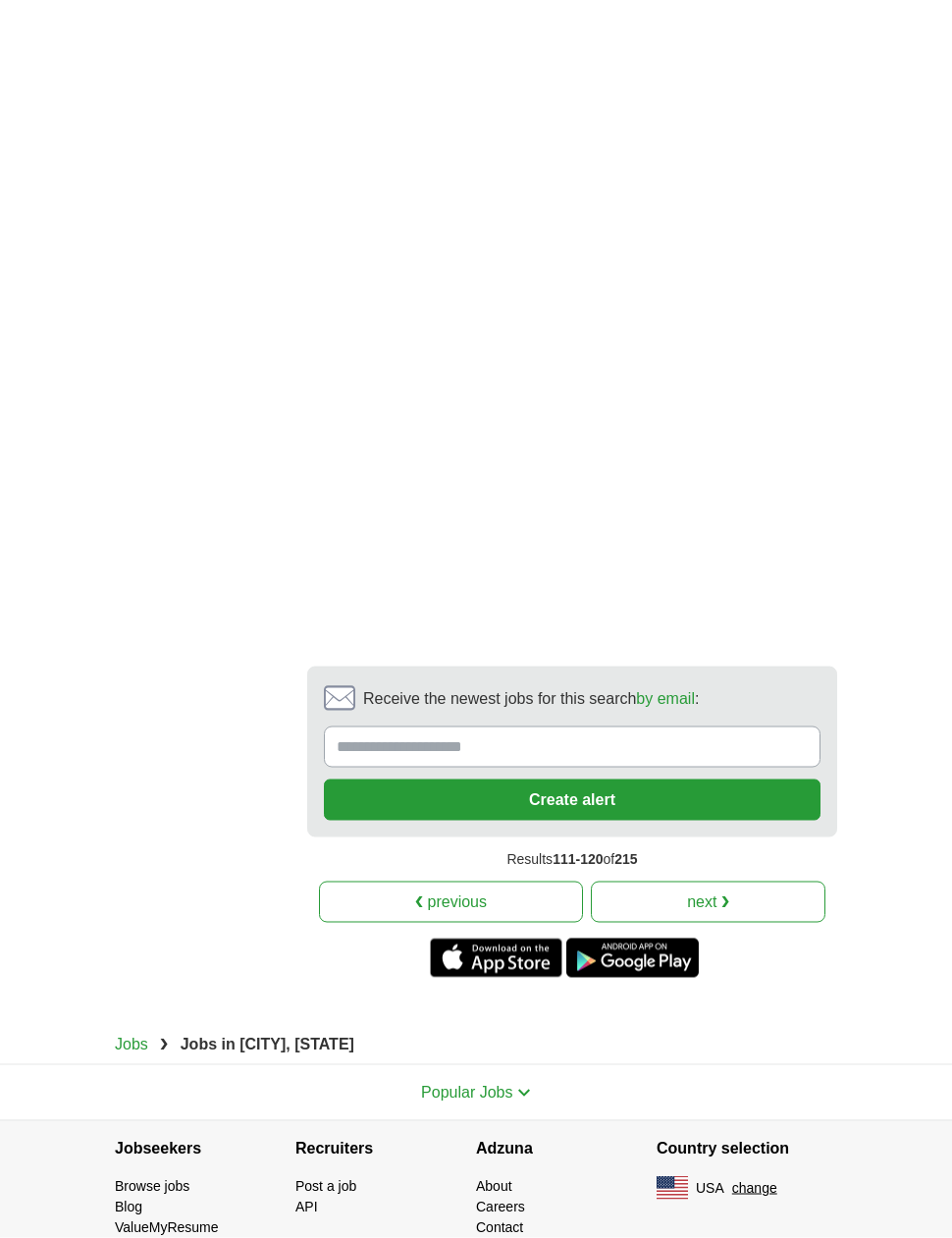 click on "Receive the newest jobs for this search  by email :" at bounding box center [572, 747] 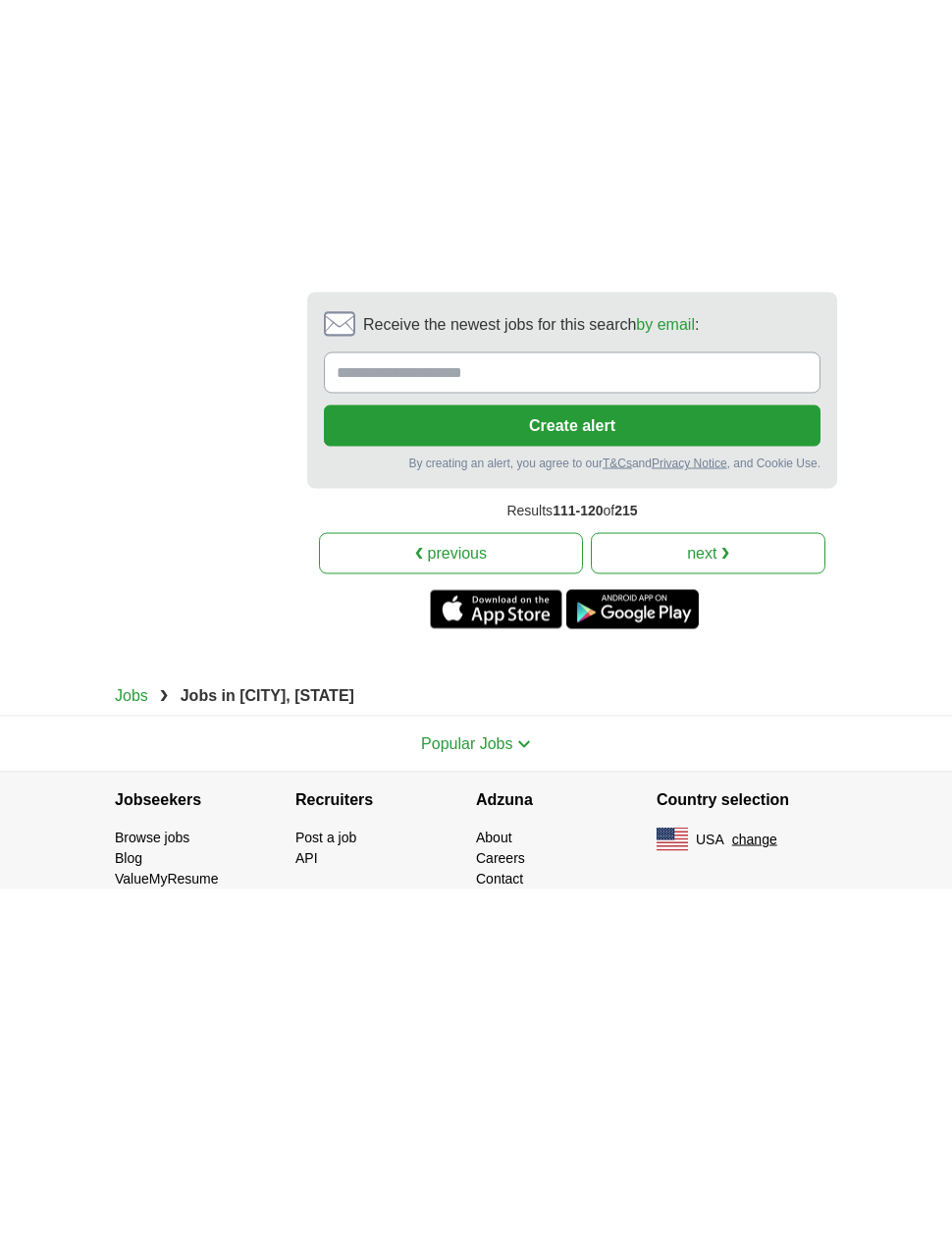 scroll, scrollTop: 3472, scrollLeft: 0, axis: vertical 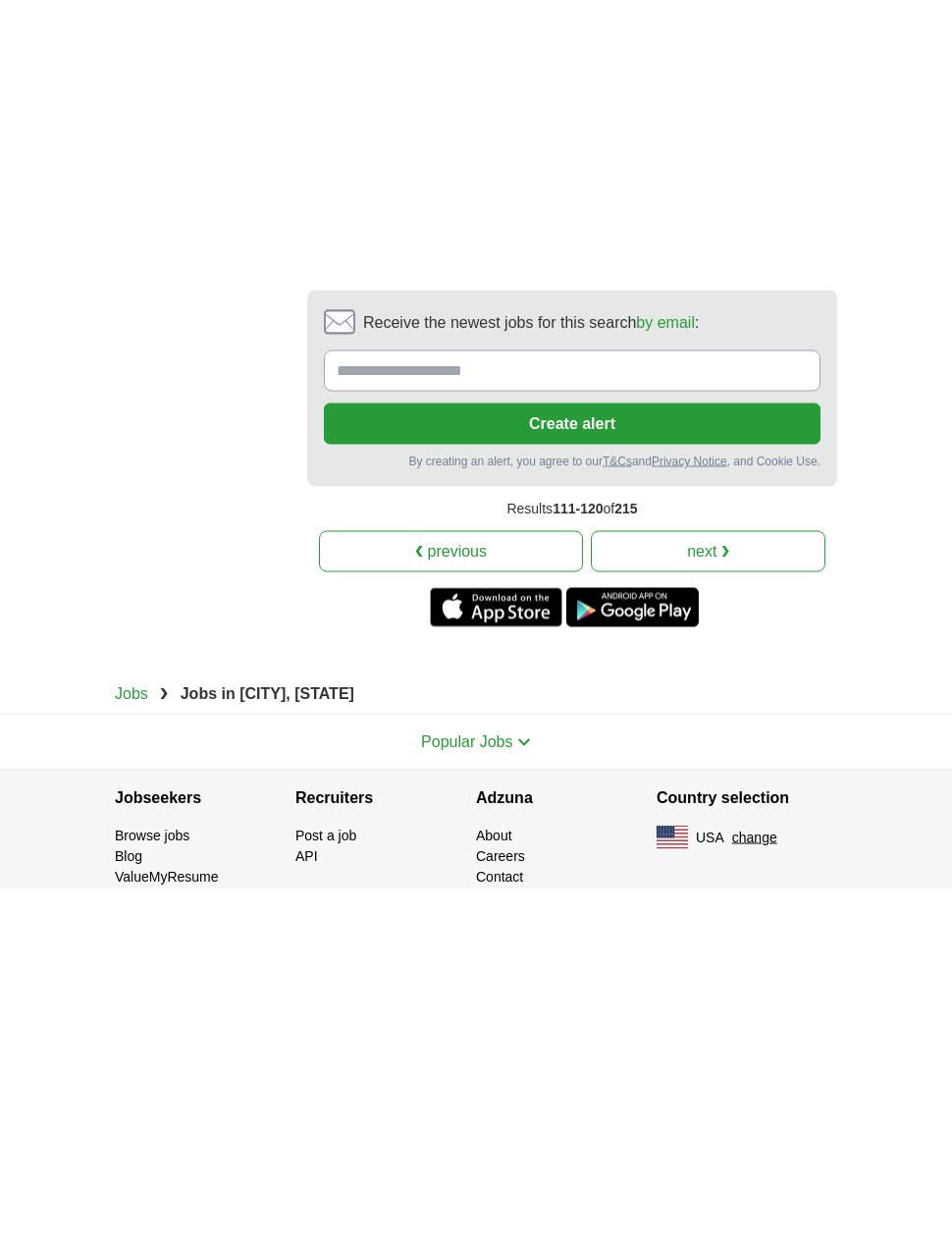 click on "next ❯" at bounding box center [708, 900] 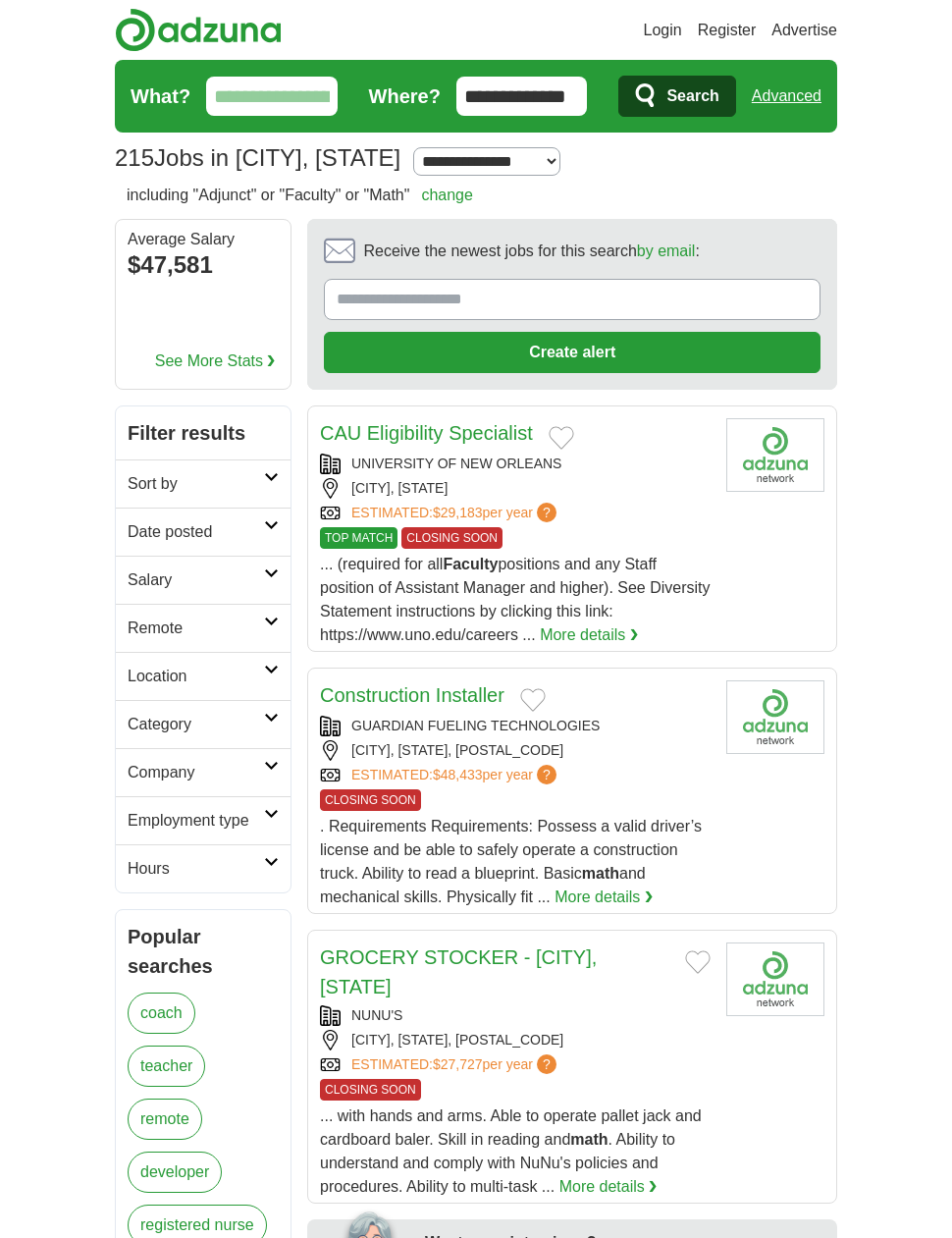 scroll, scrollTop: 0, scrollLeft: 0, axis: both 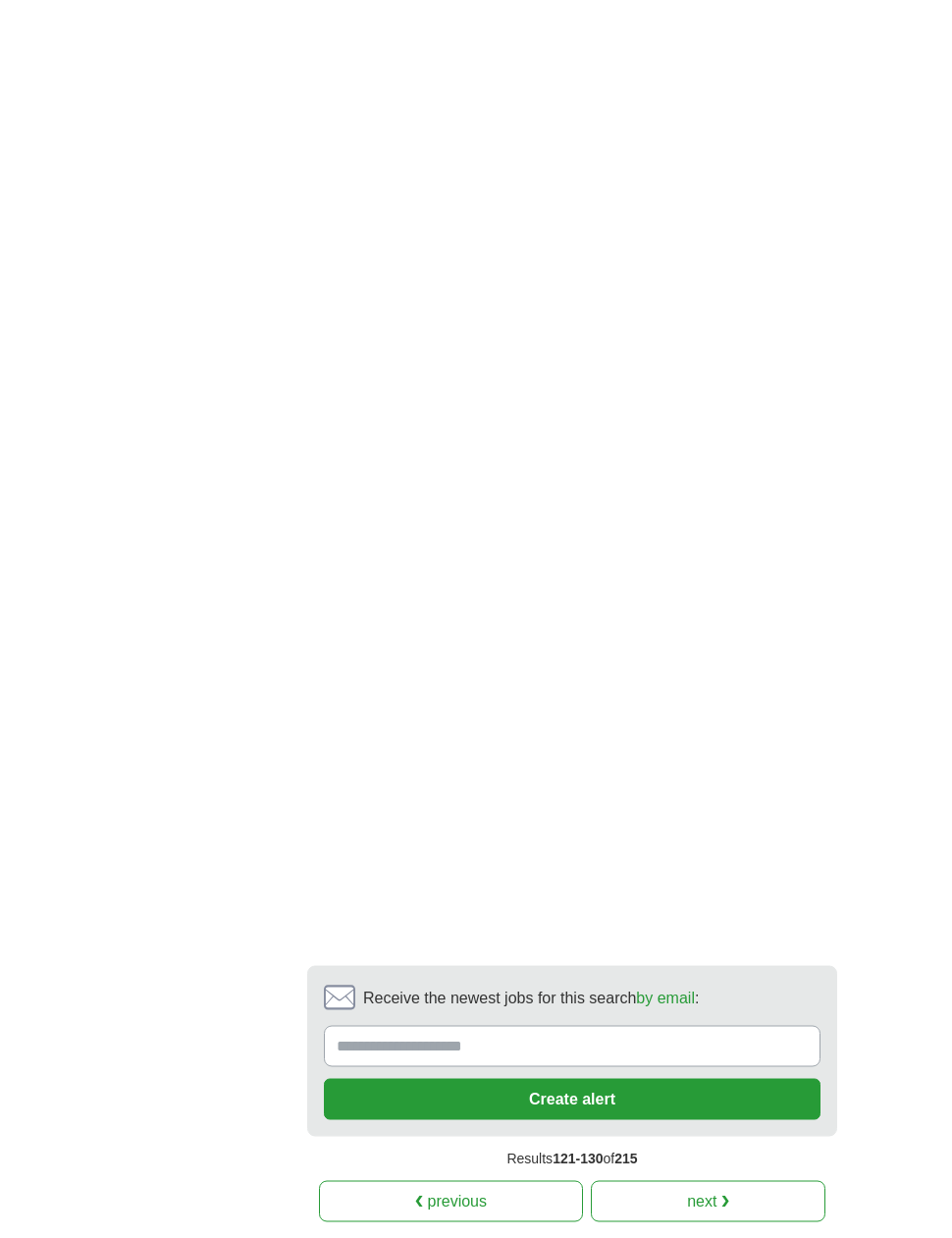 click on "next ❯" at bounding box center (708, 1202) 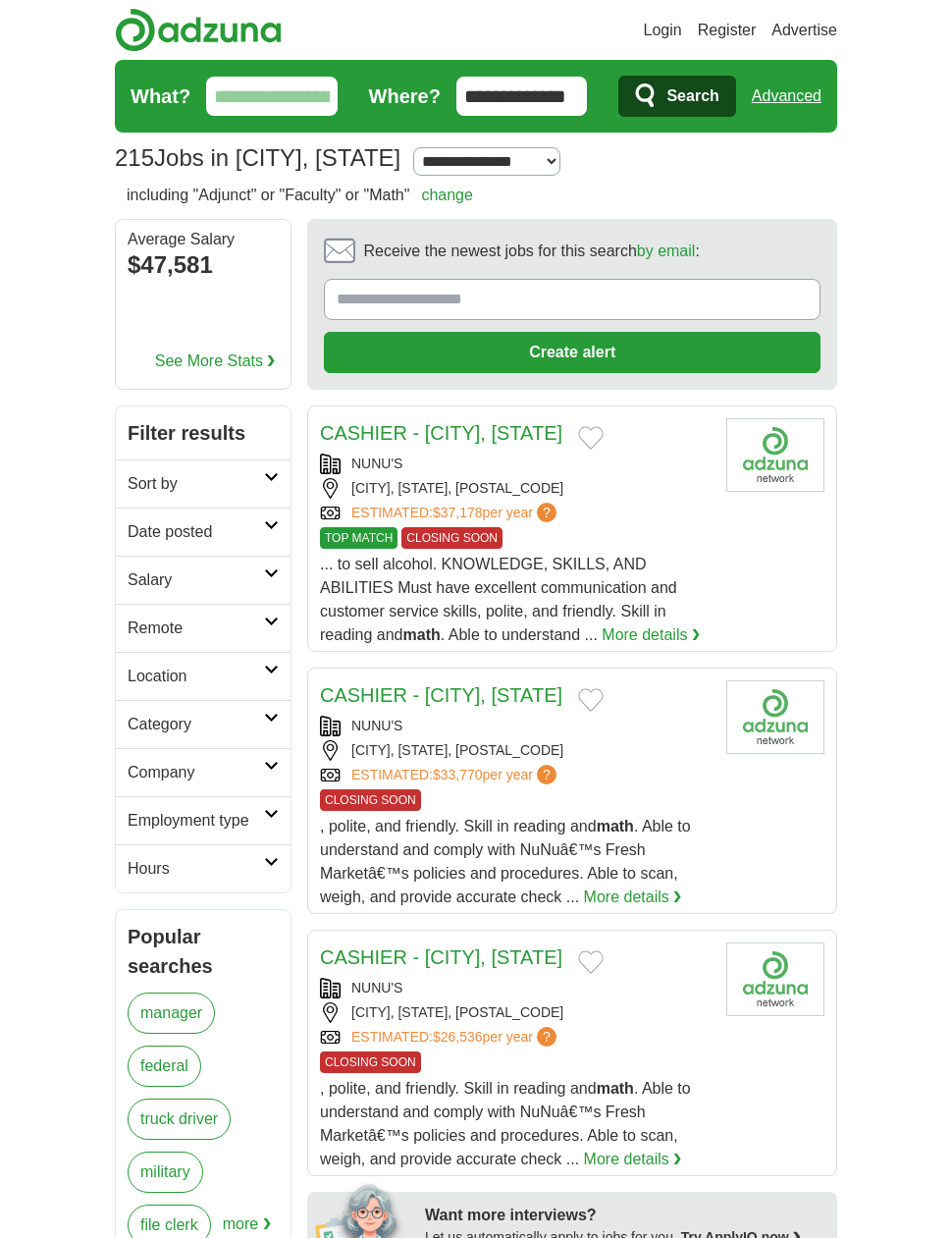 scroll, scrollTop: 0, scrollLeft: 0, axis: both 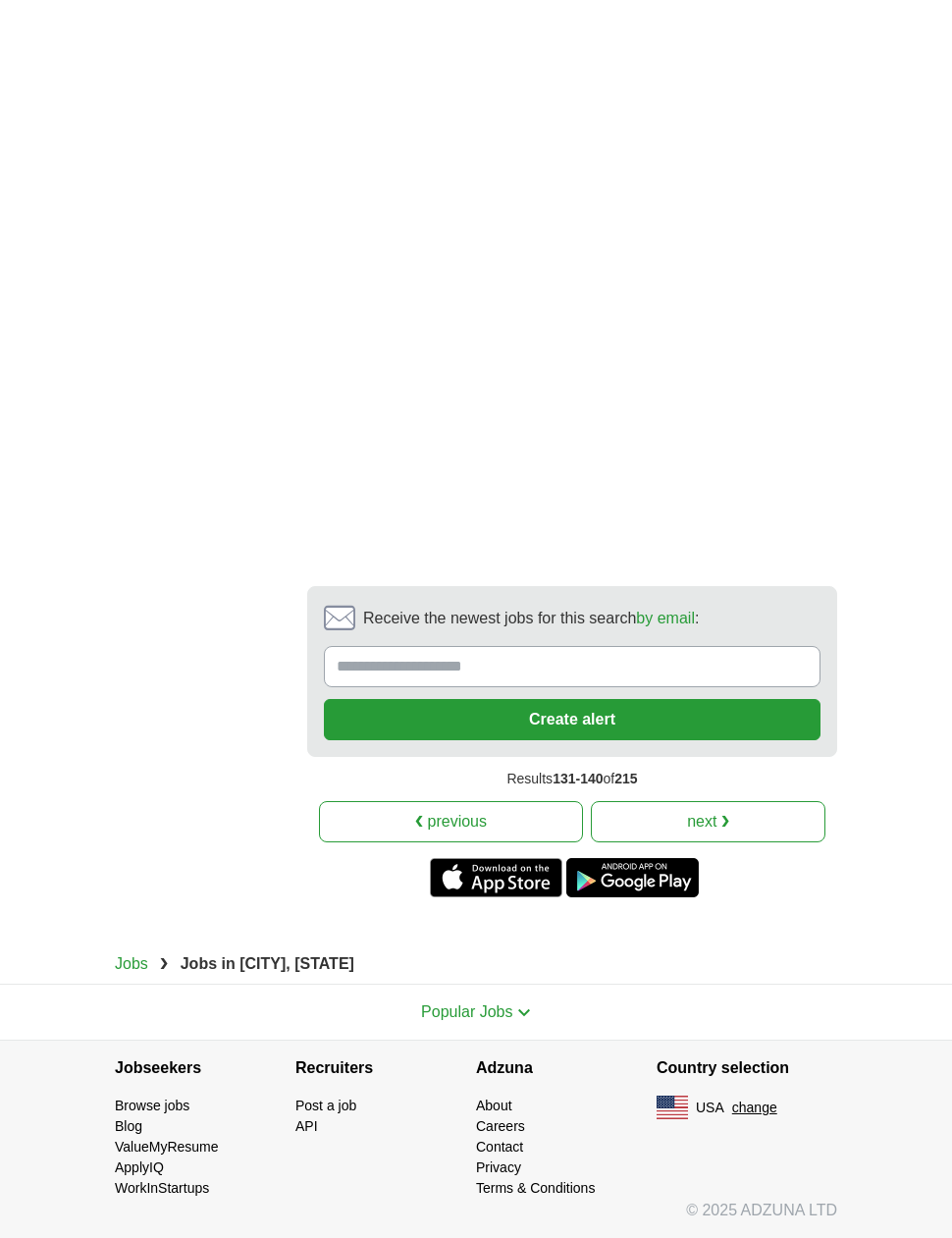 click on "next ❯" at bounding box center (708, 822) 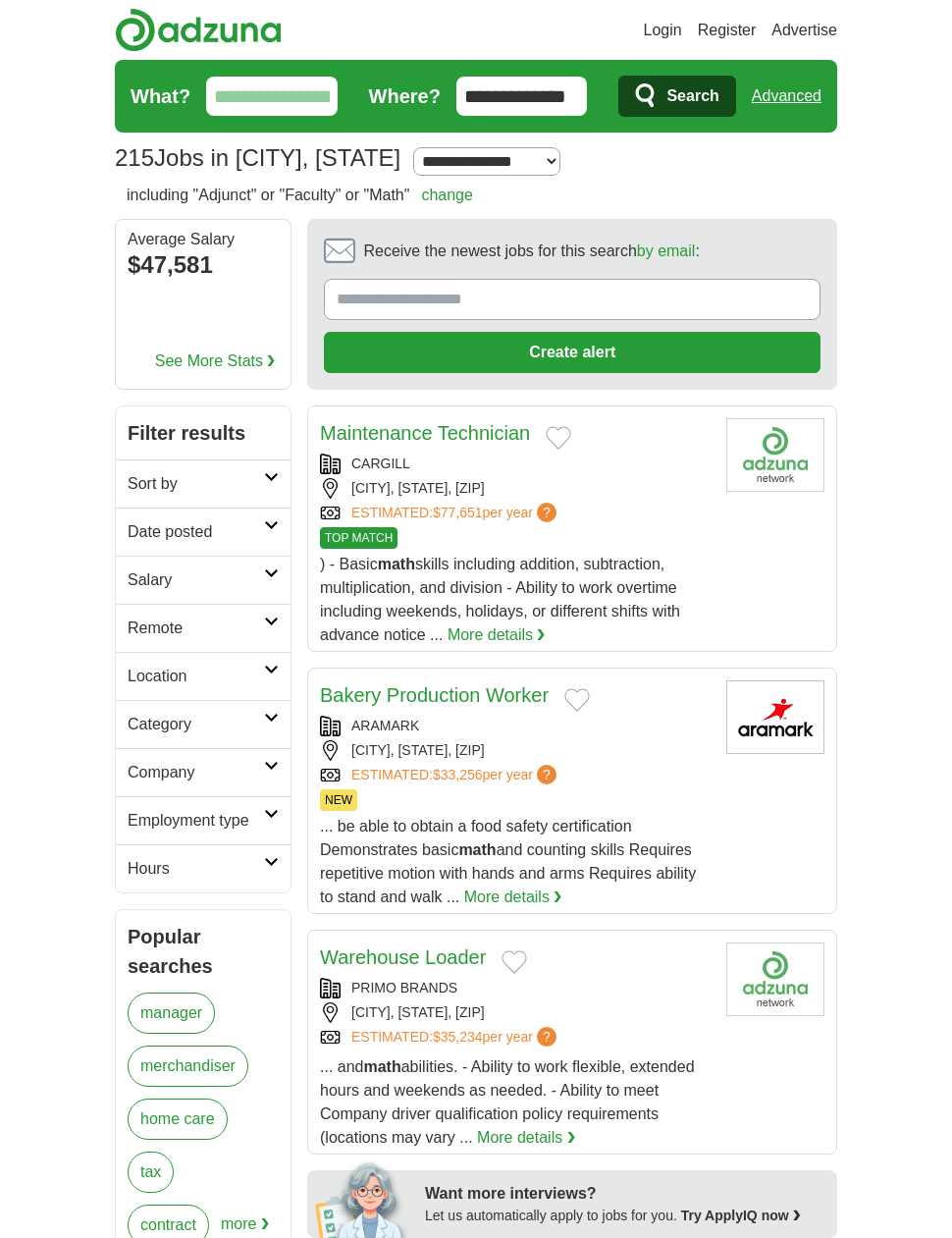 scroll, scrollTop: 0, scrollLeft: 0, axis: both 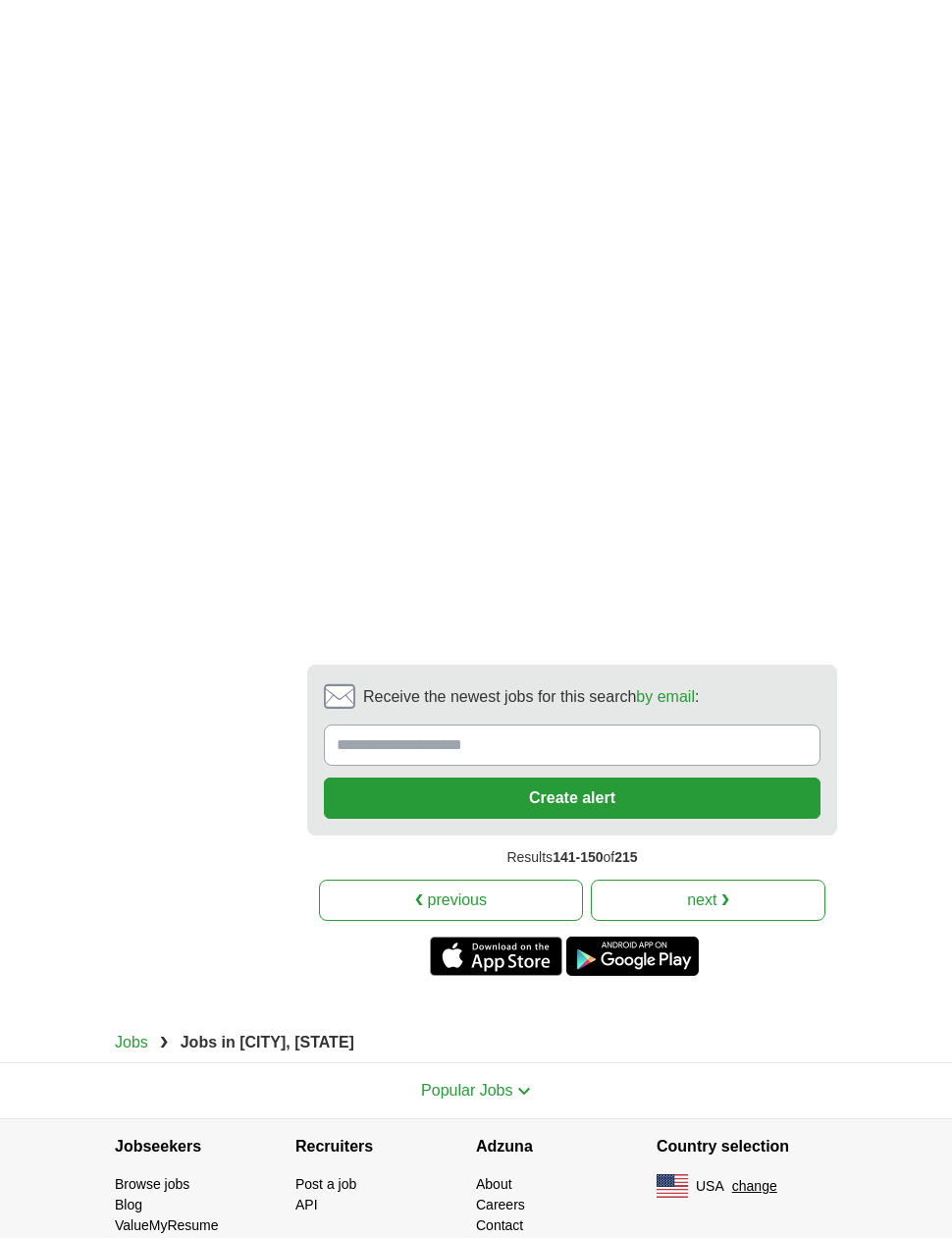 click on "next ❯" at bounding box center (708, 900) 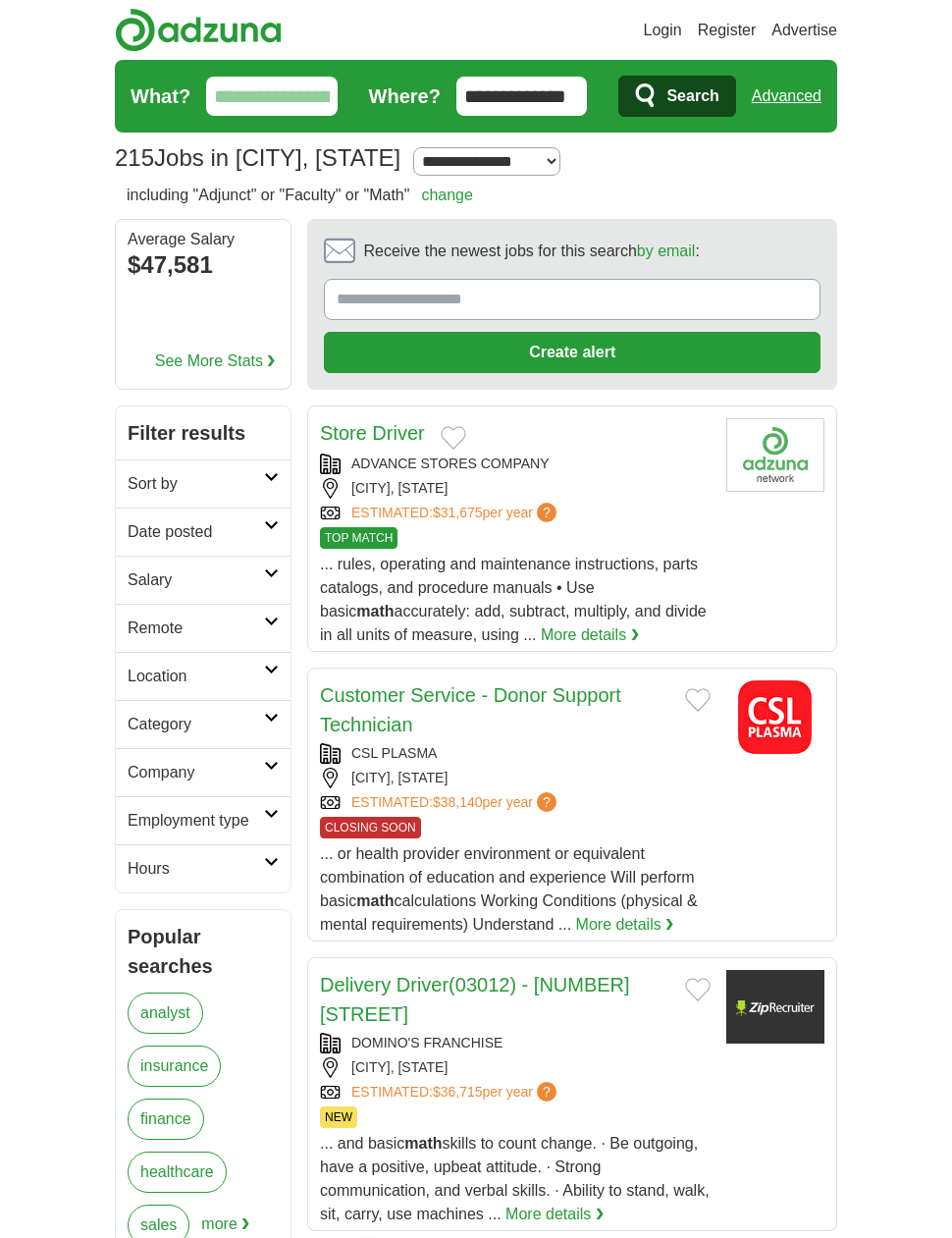 scroll, scrollTop: 0, scrollLeft: 0, axis: both 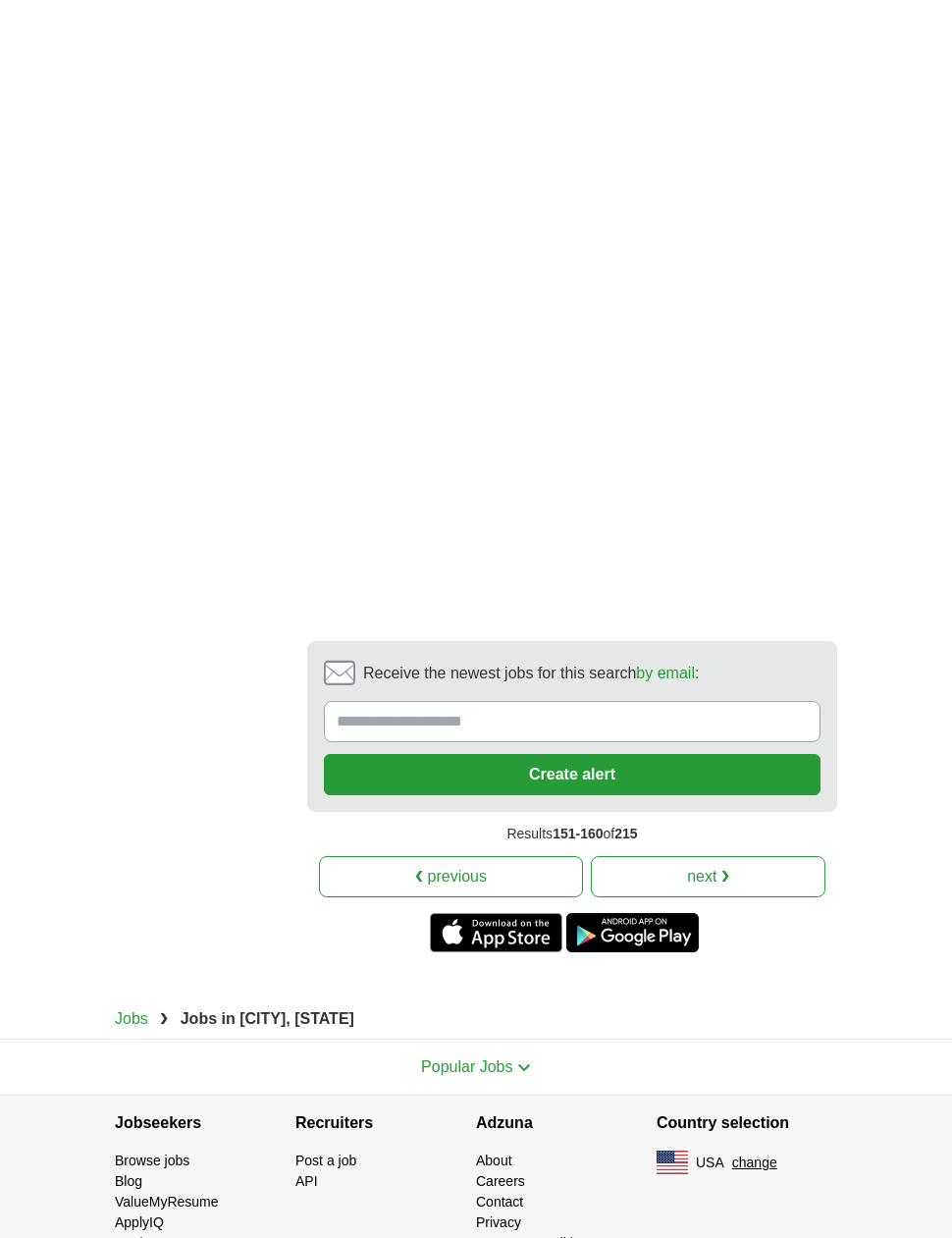 click on "next ❯" at bounding box center (708, 877) 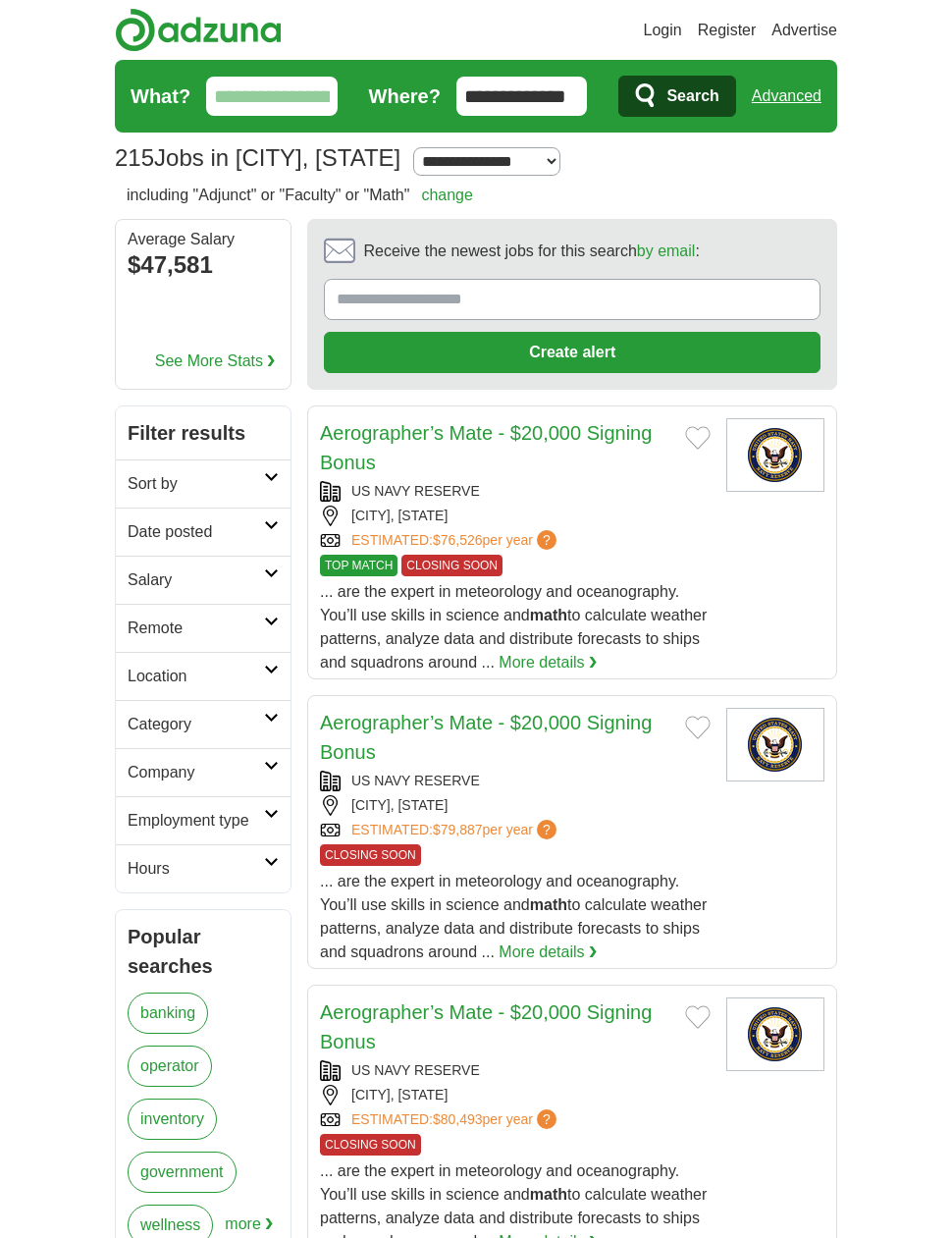 scroll, scrollTop: 0, scrollLeft: 0, axis: both 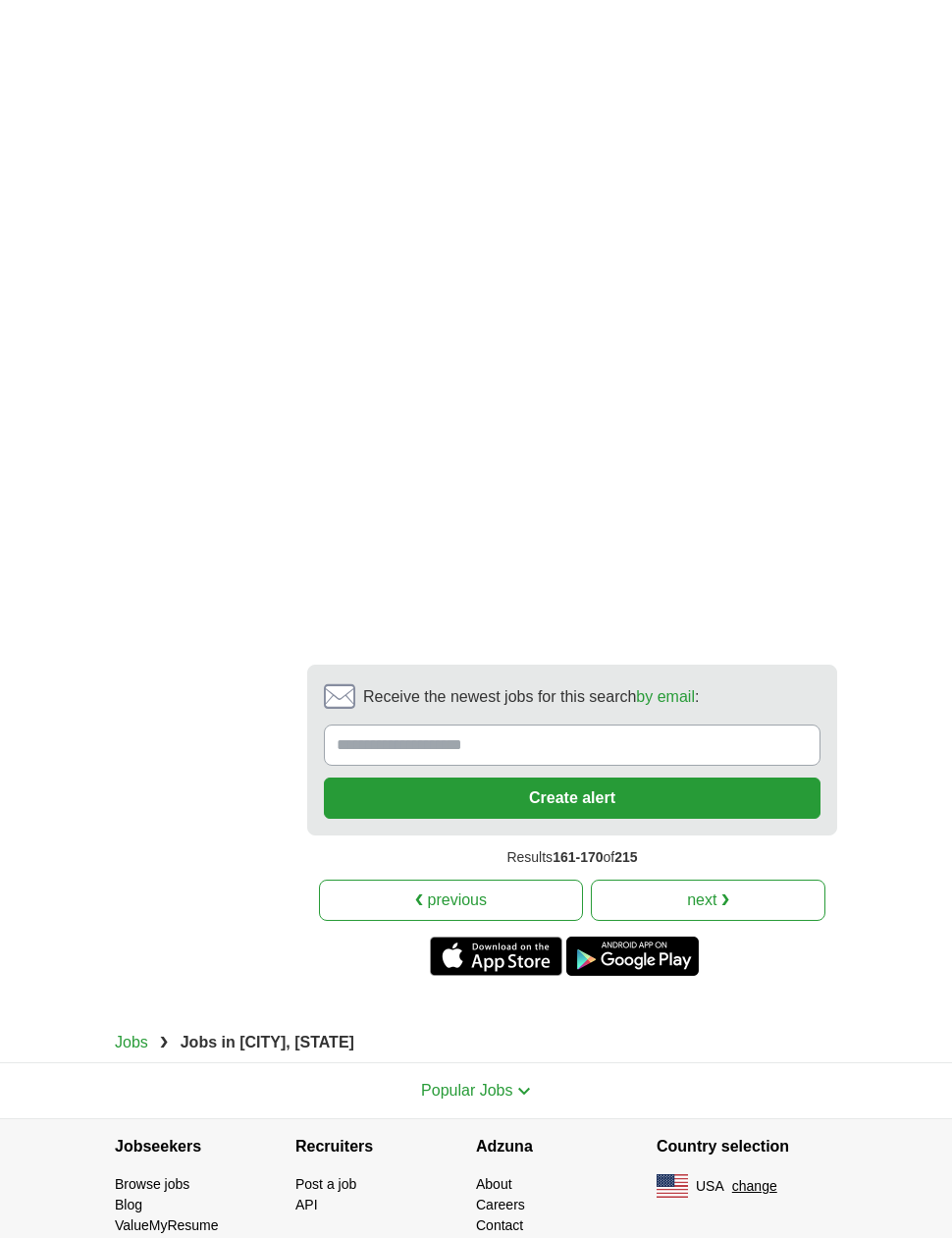click on "next ❯" at bounding box center (708, 900) 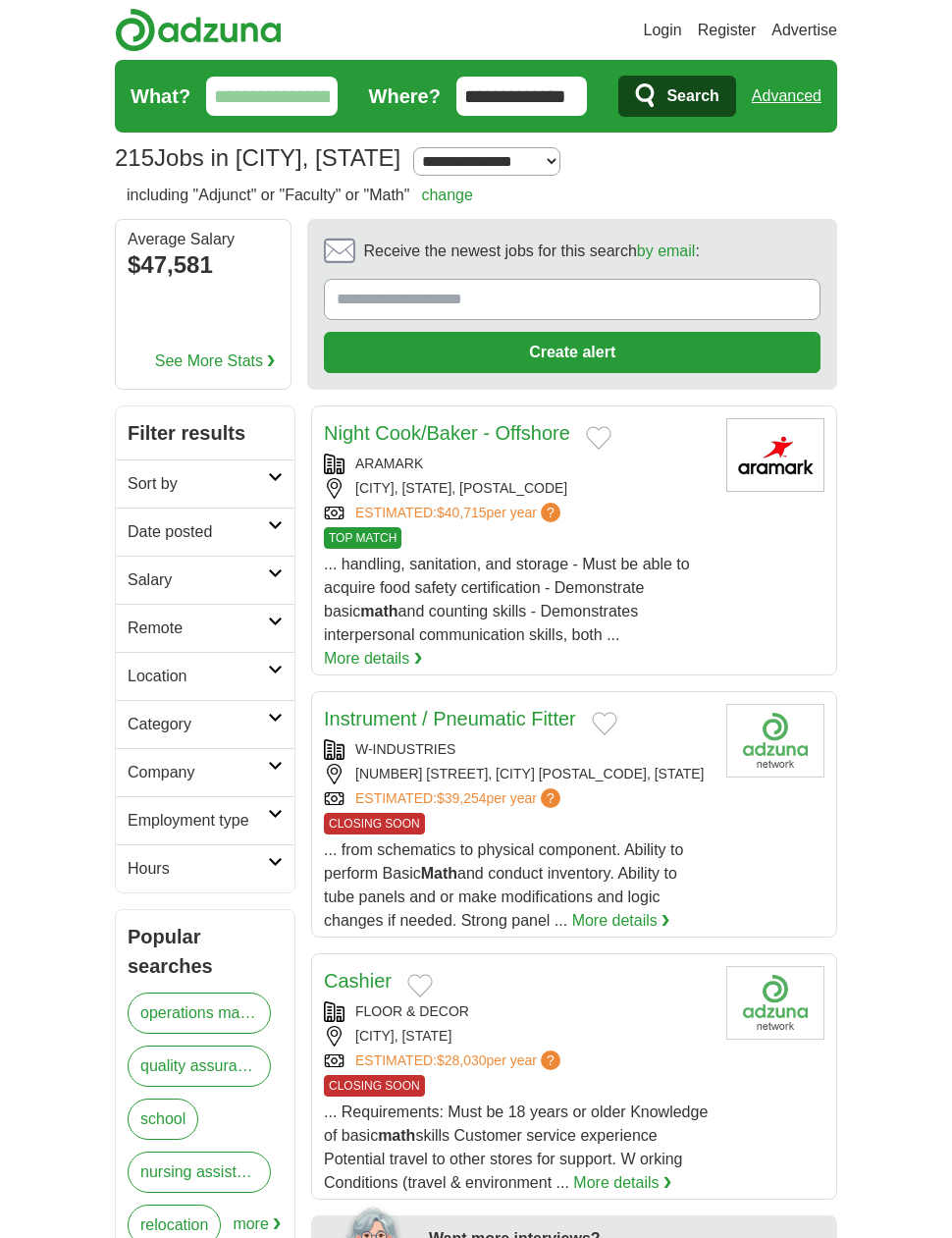 scroll, scrollTop: 0, scrollLeft: 0, axis: both 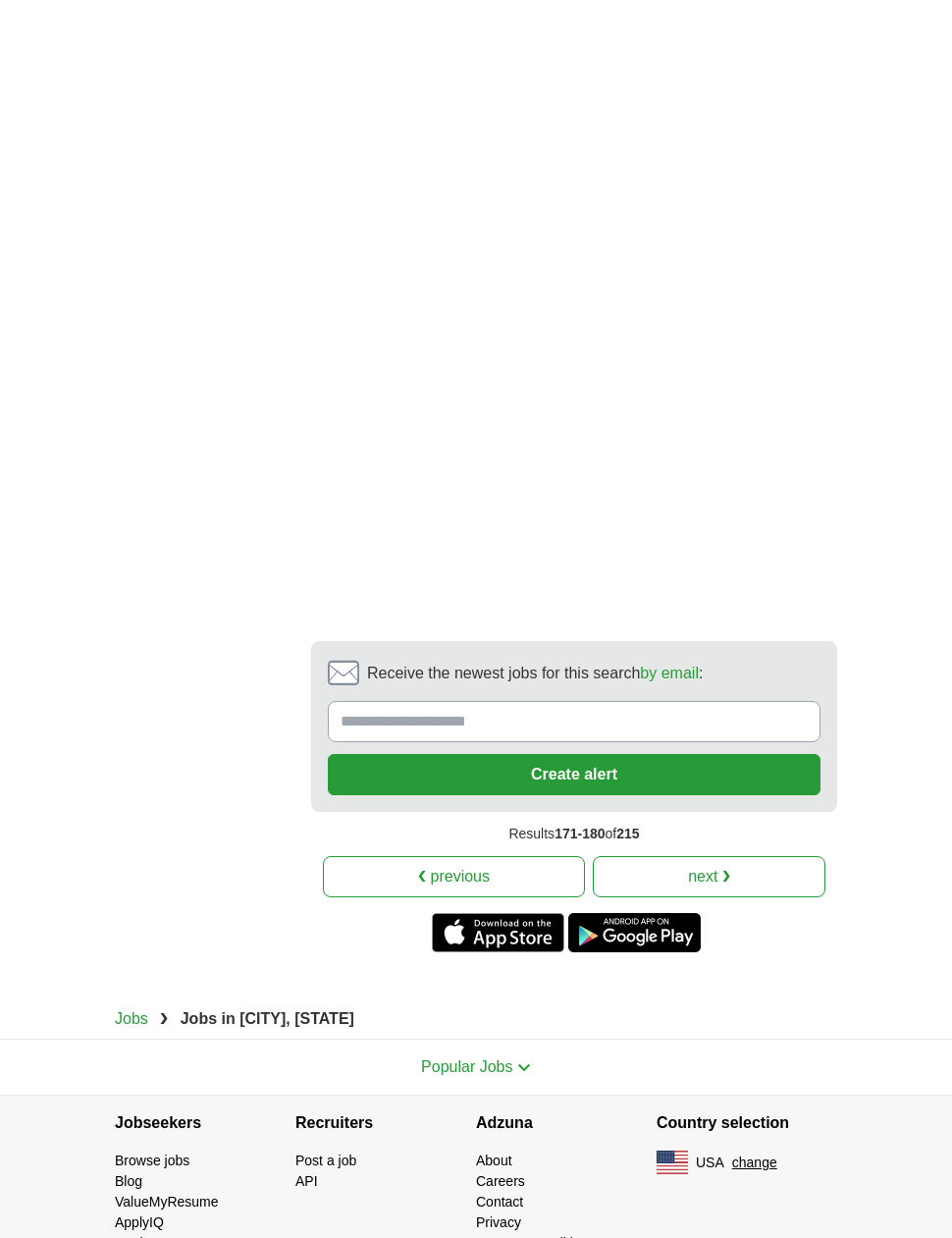 click on "next ❯" at bounding box center (709, 877) 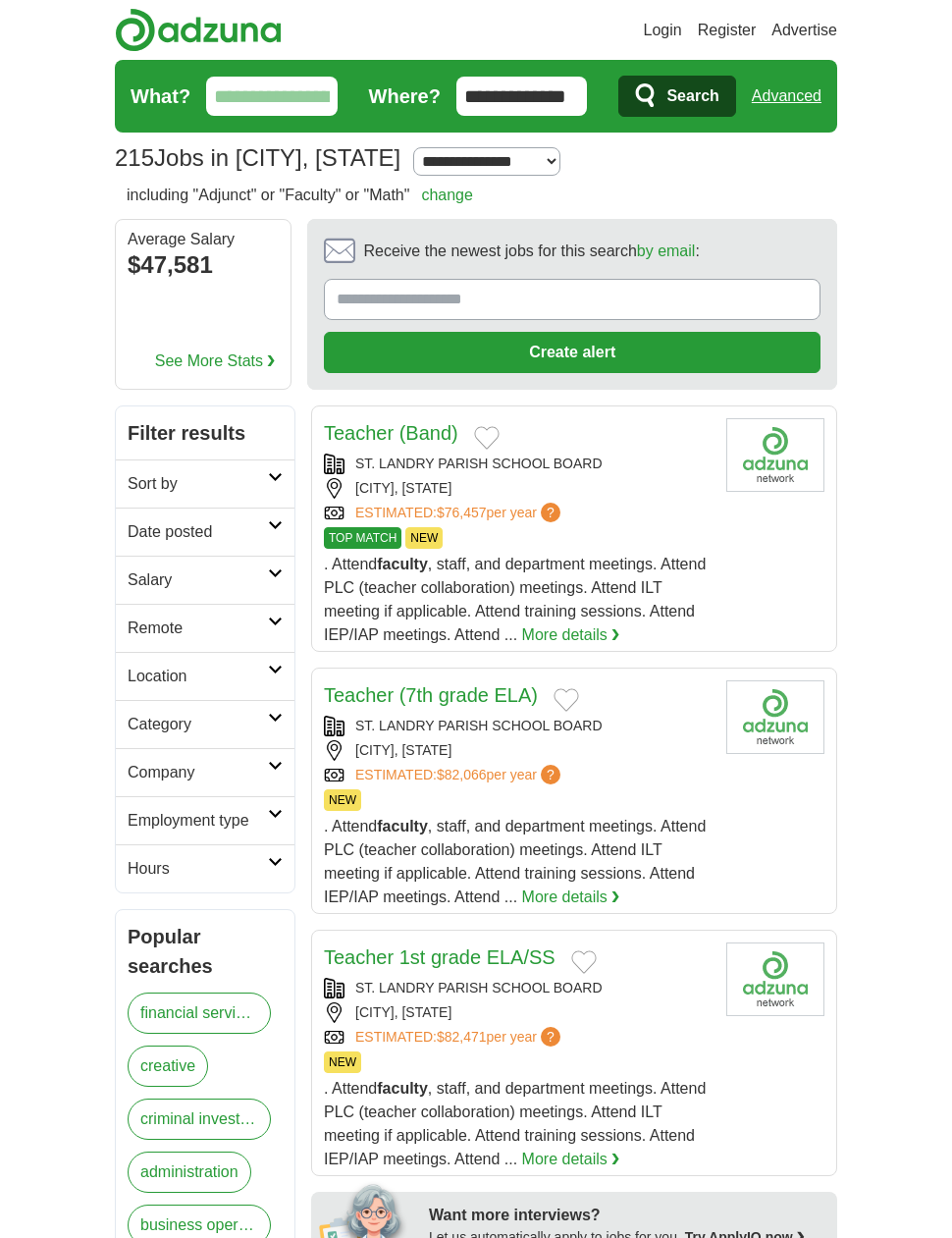 scroll, scrollTop: 0, scrollLeft: 0, axis: both 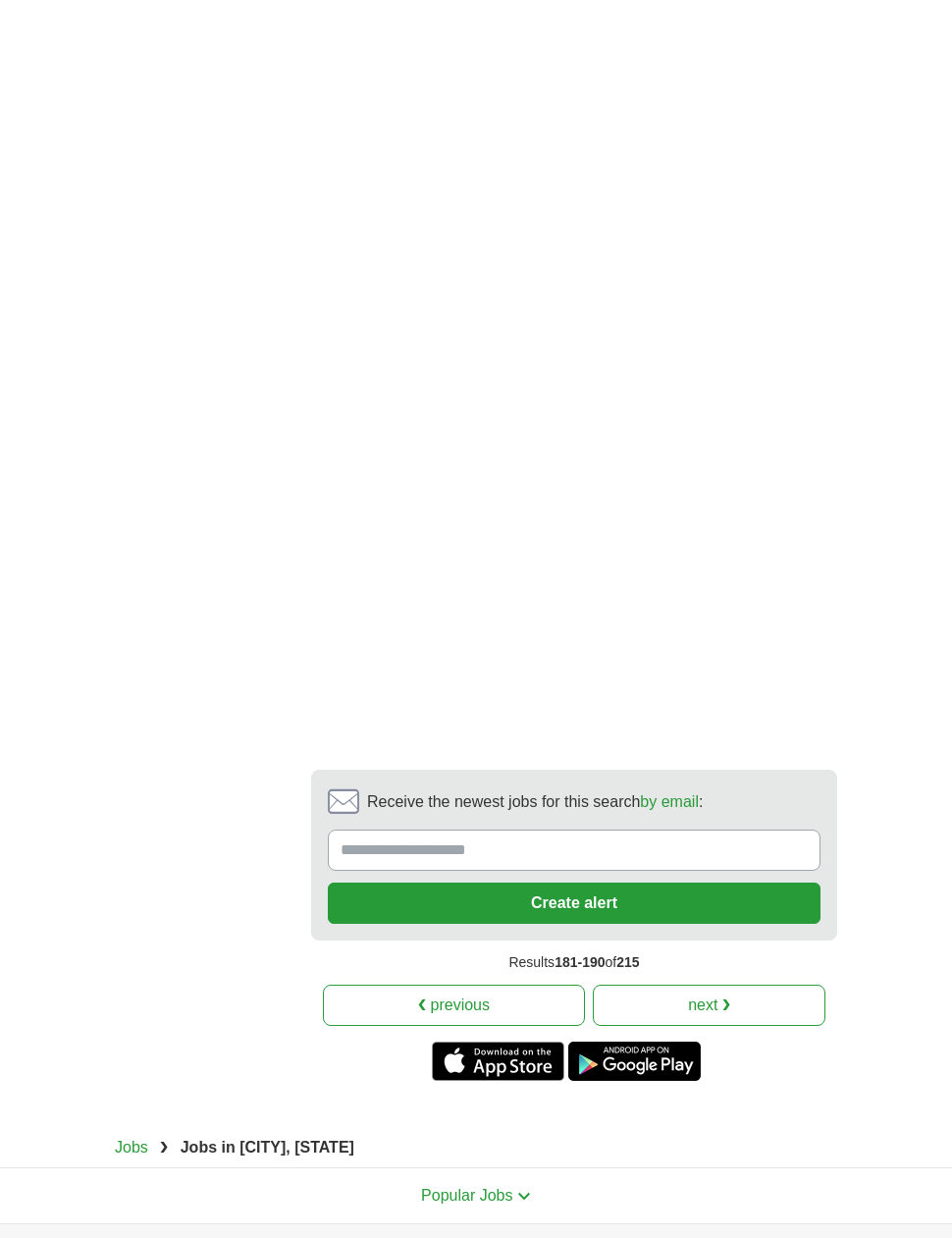 click on "next ❯" at bounding box center (709, 1005) 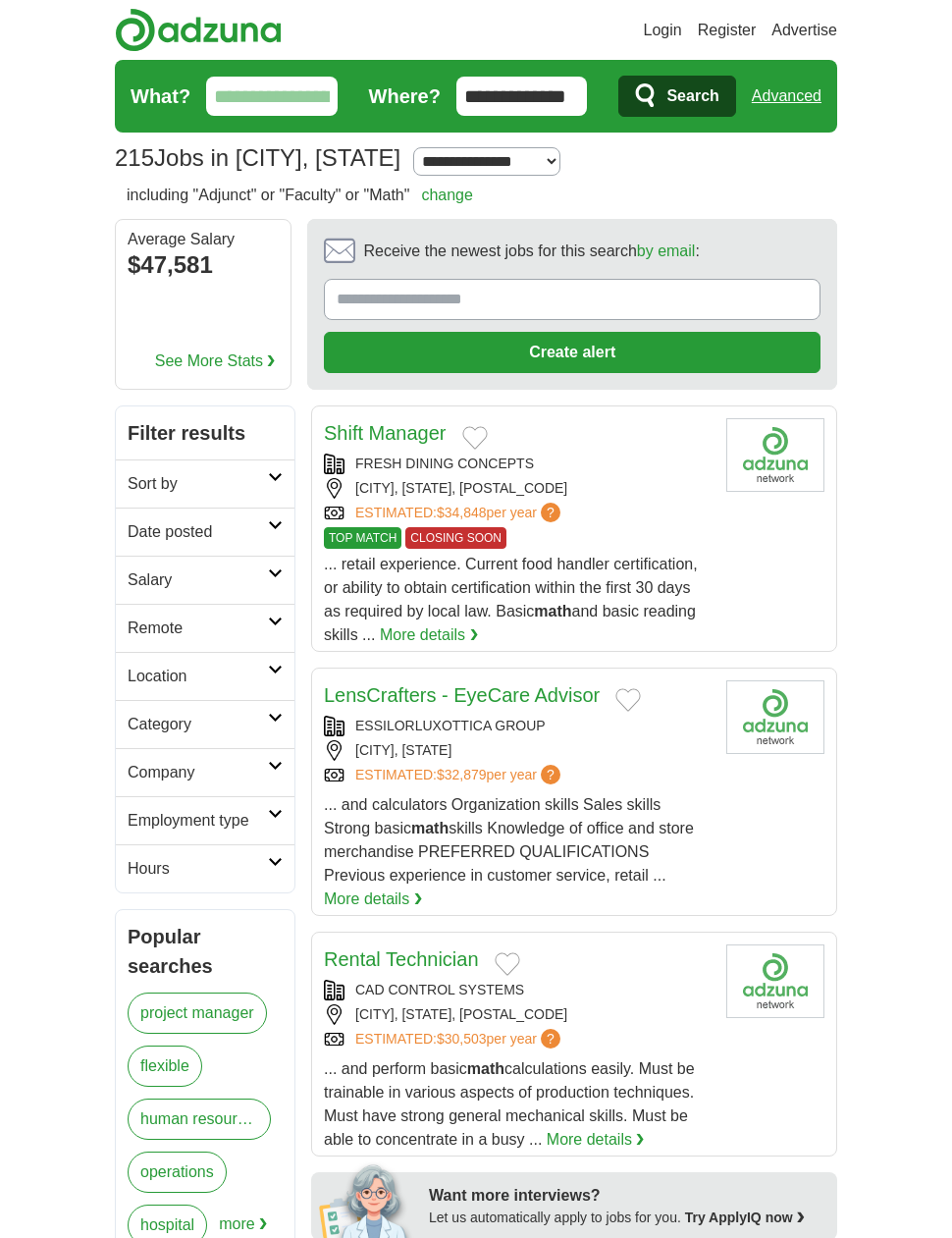 scroll, scrollTop: 0, scrollLeft: 0, axis: both 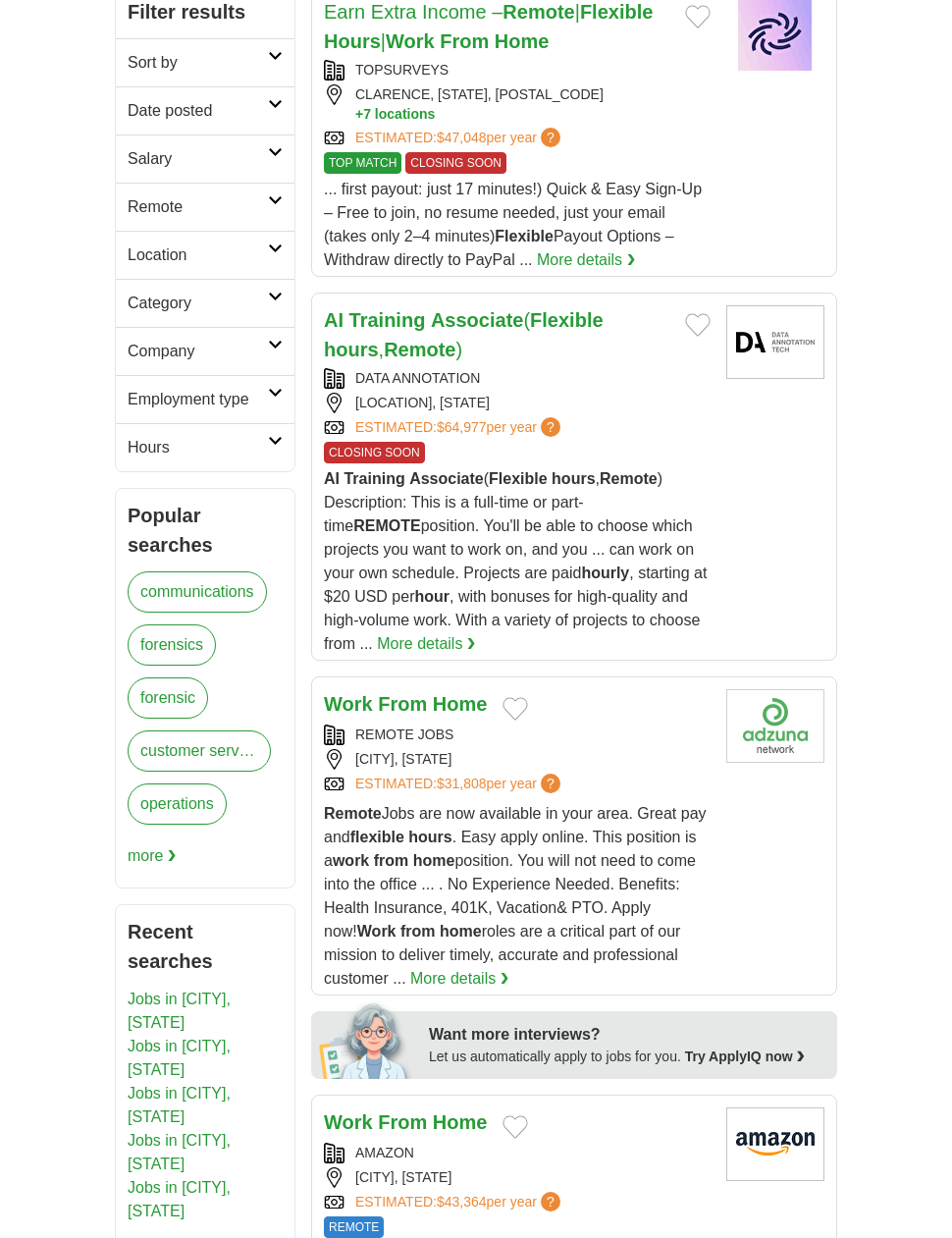 click on "More details ❯" at bounding box center (459, 979) 